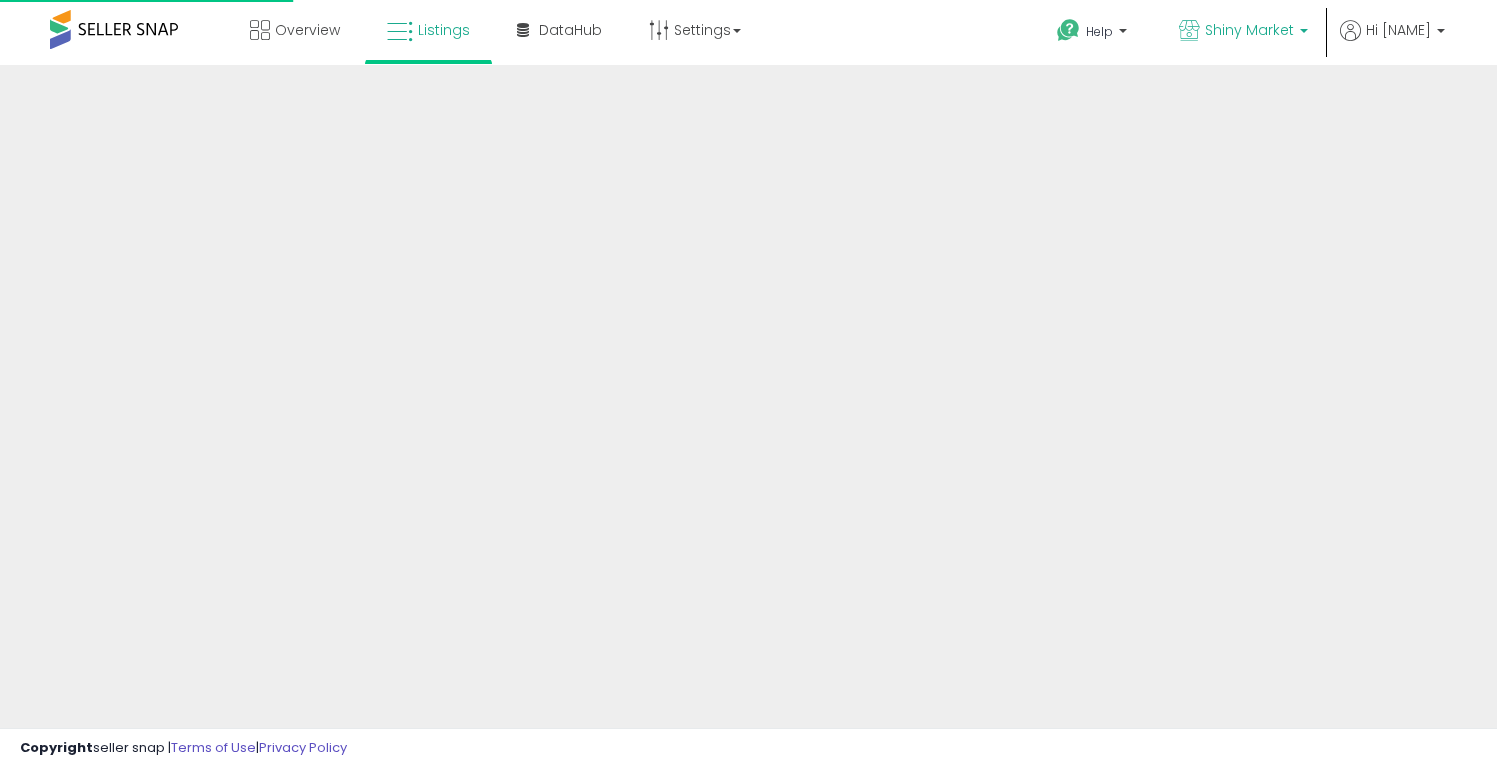 scroll, scrollTop: 0, scrollLeft: 0, axis: both 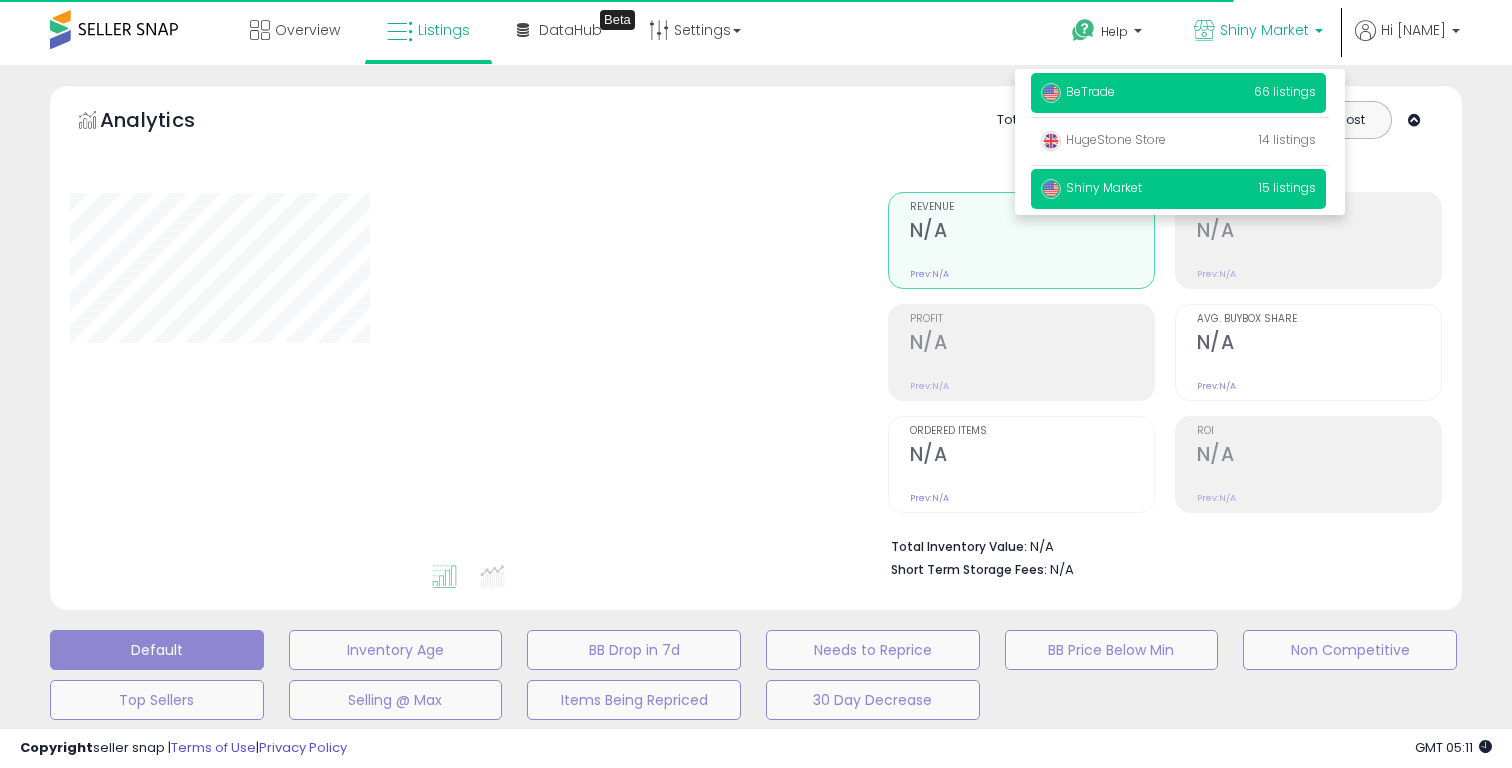 click on "BeTrade" at bounding box center [1078, 91] 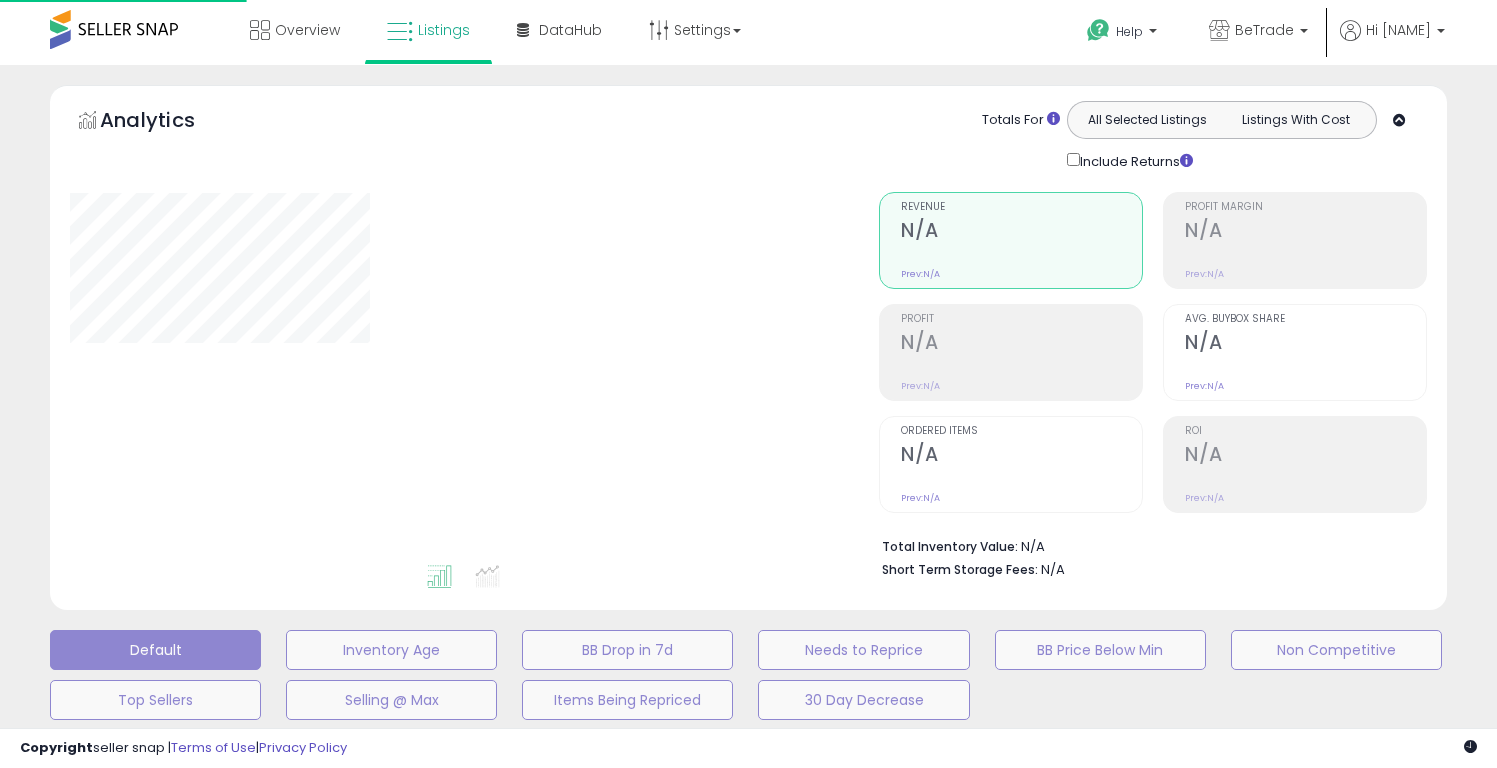 scroll, scrollTop: 0, scrollLeft: 0, axis: both 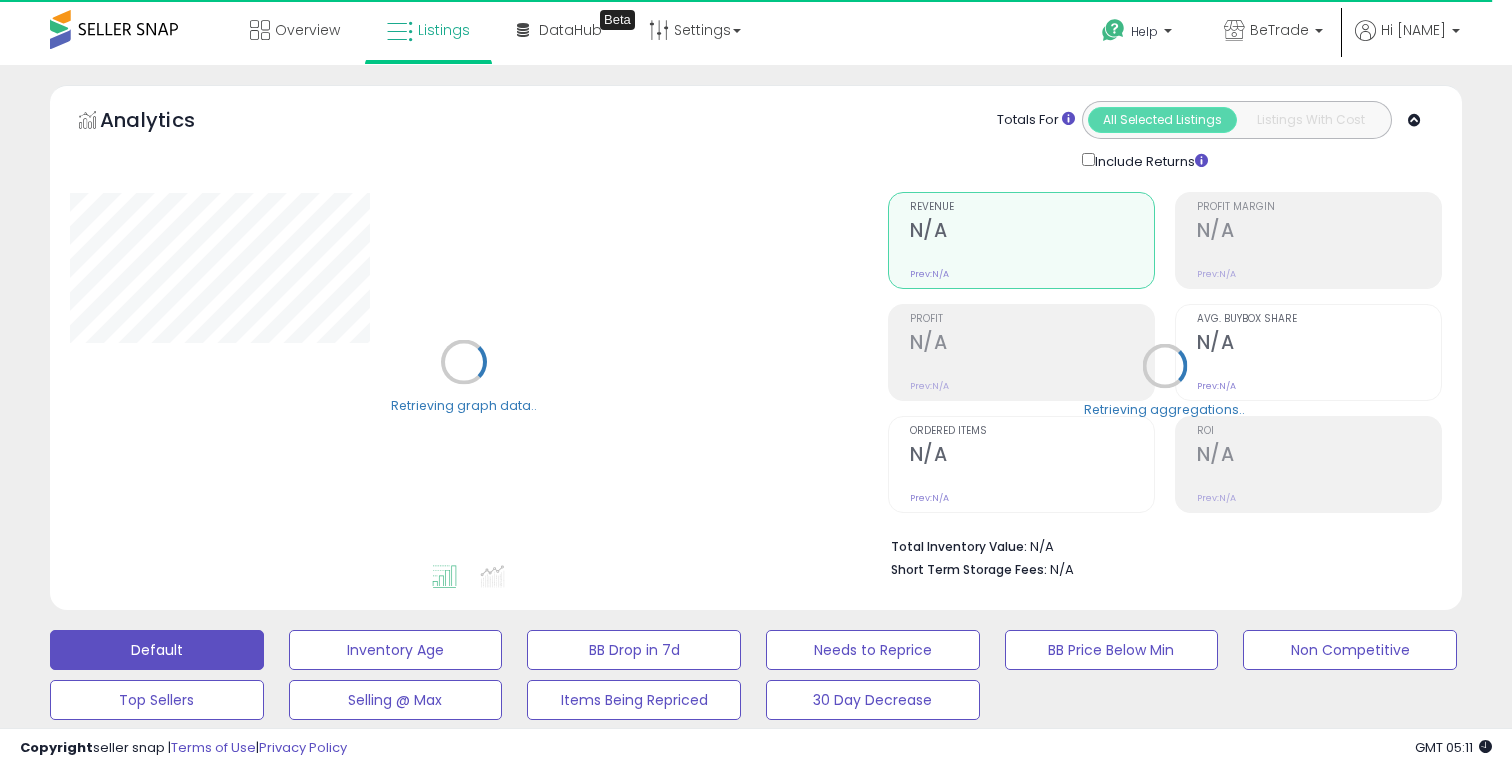 select on "**" 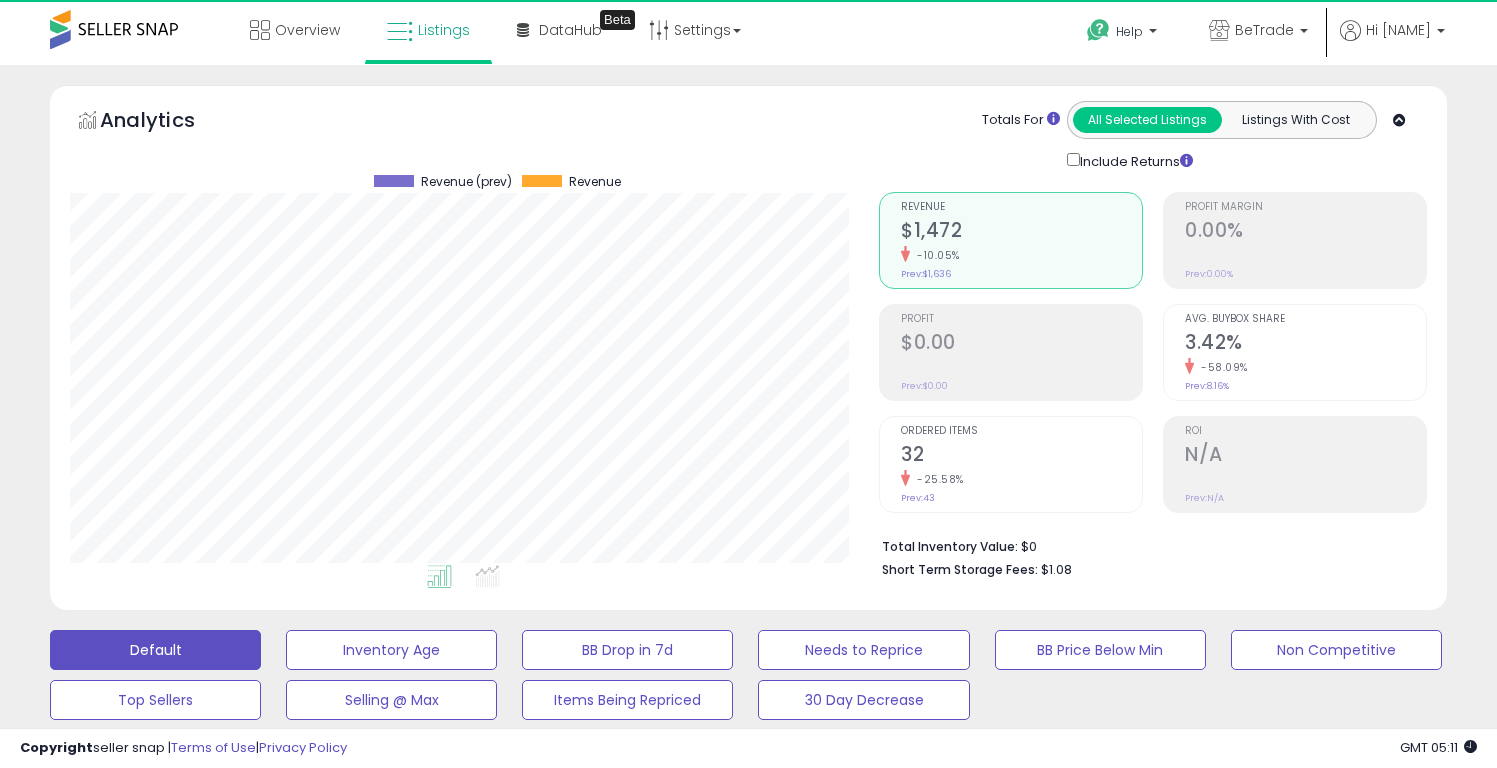 scroll, scrollTop: 999590, scrollLeft: 999191, axis: both 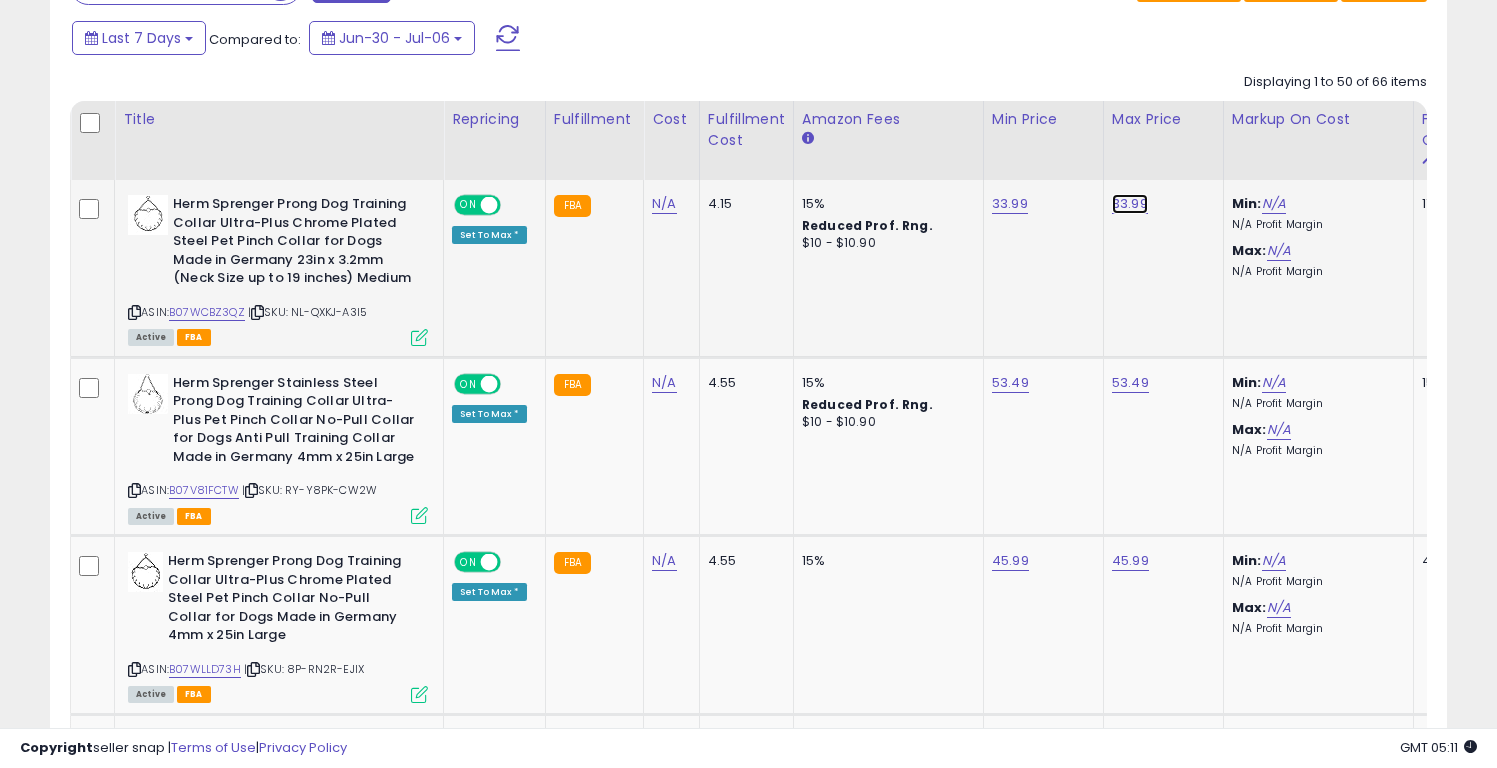 click on "33.99" at bounding box center [1130, 204] 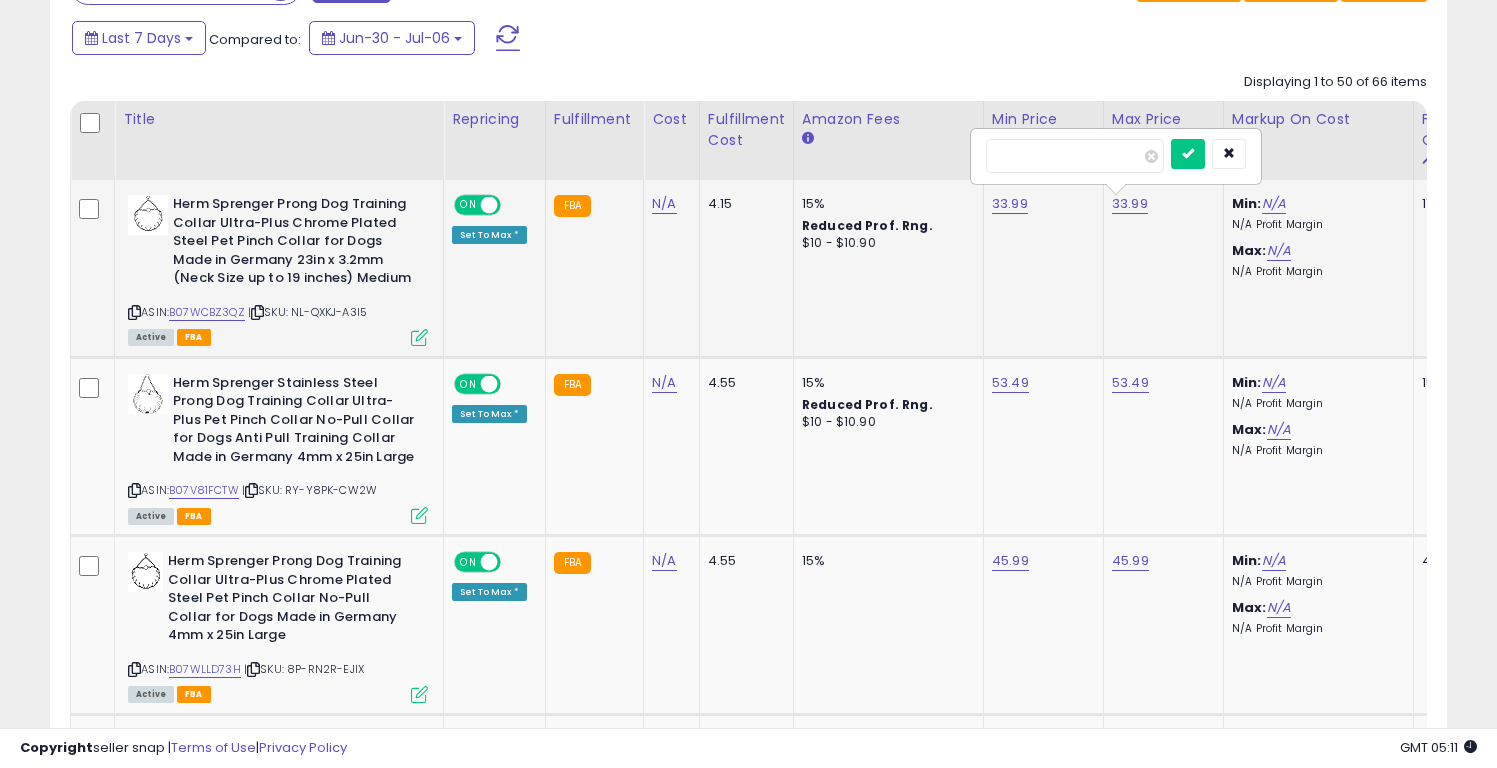 click on "*****" at bounding box center [1075, 156] 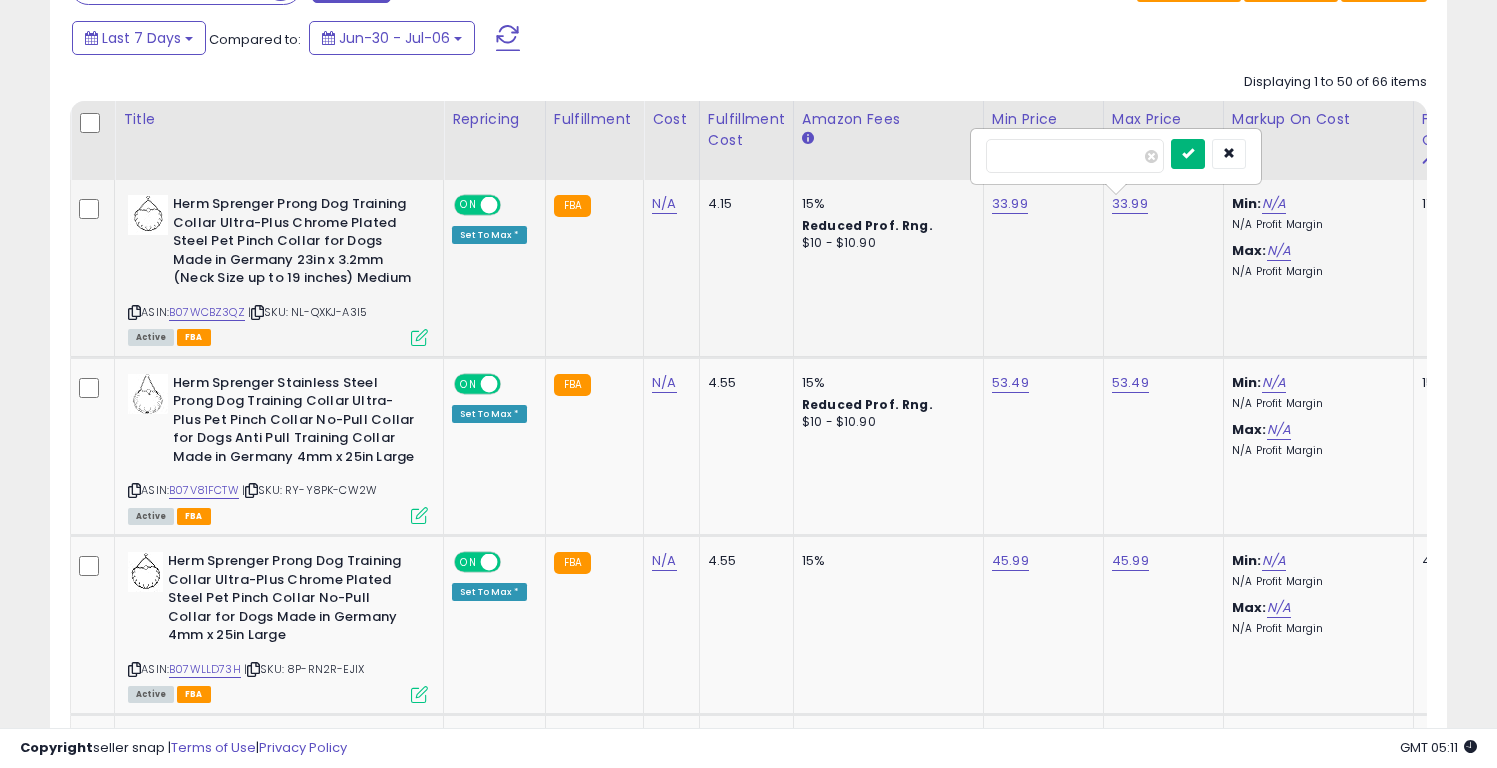 type on "*****" 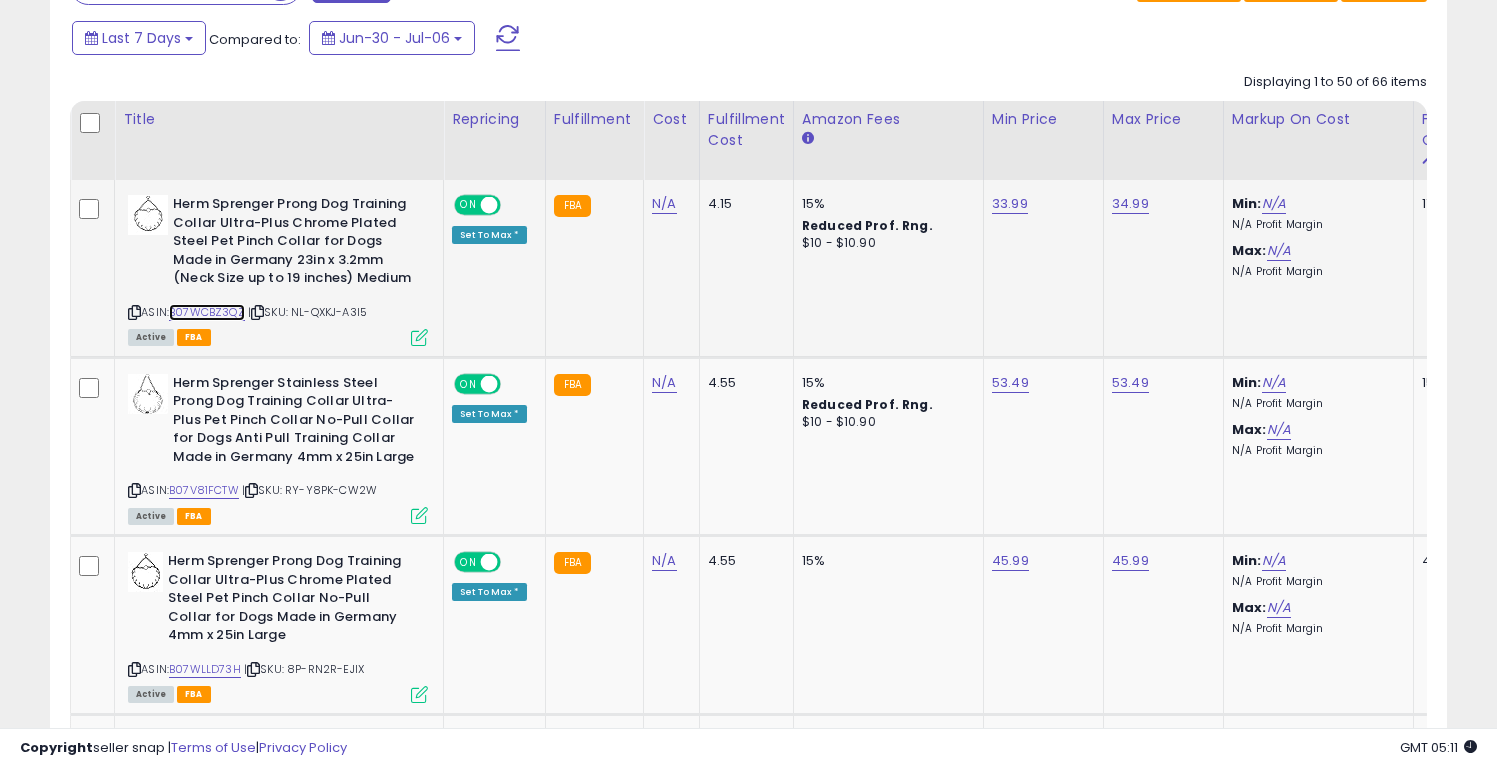 click on "B07WCBZ3QZ" at bounding box center [207, 312] 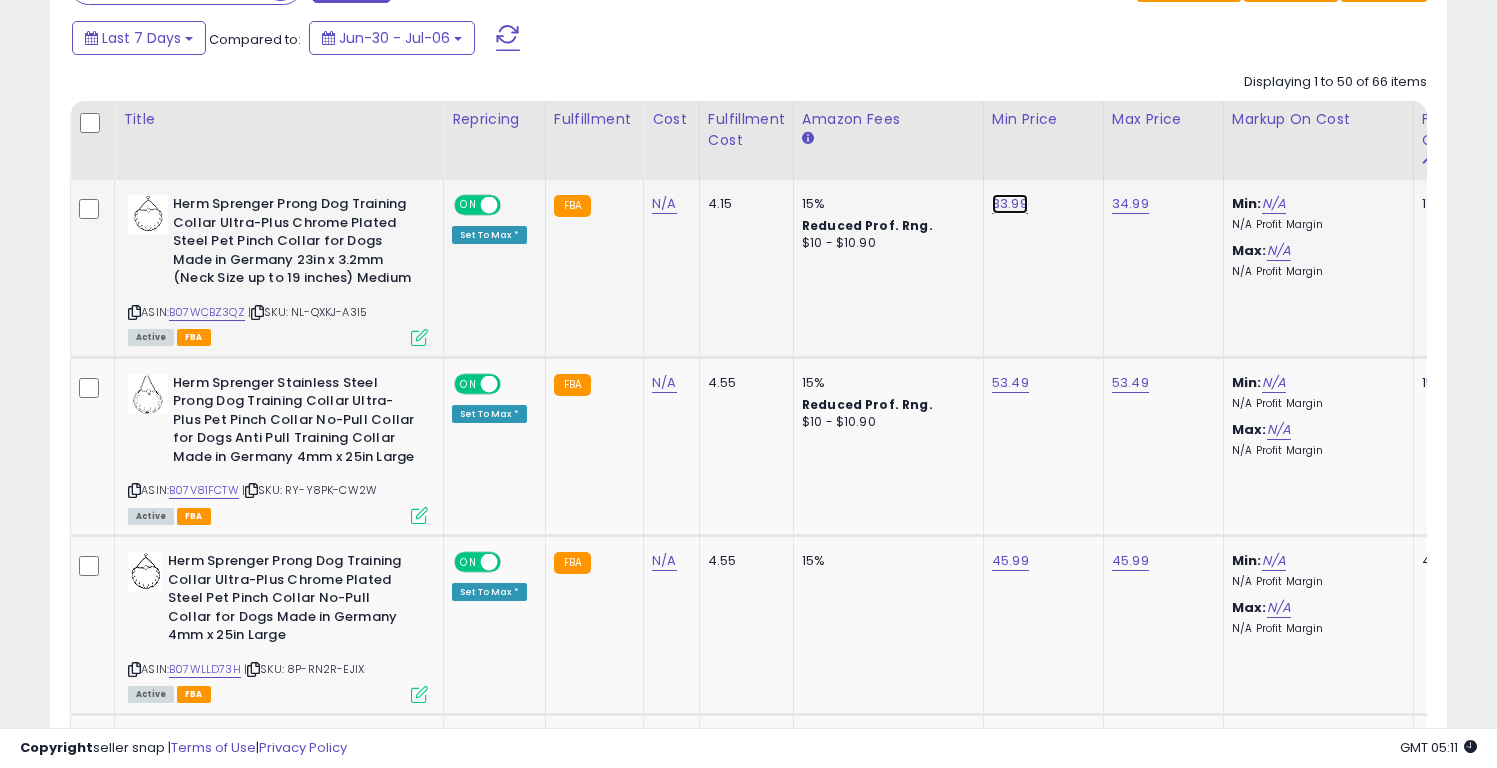 click on "33.99" at bounding box center (1010, 204) 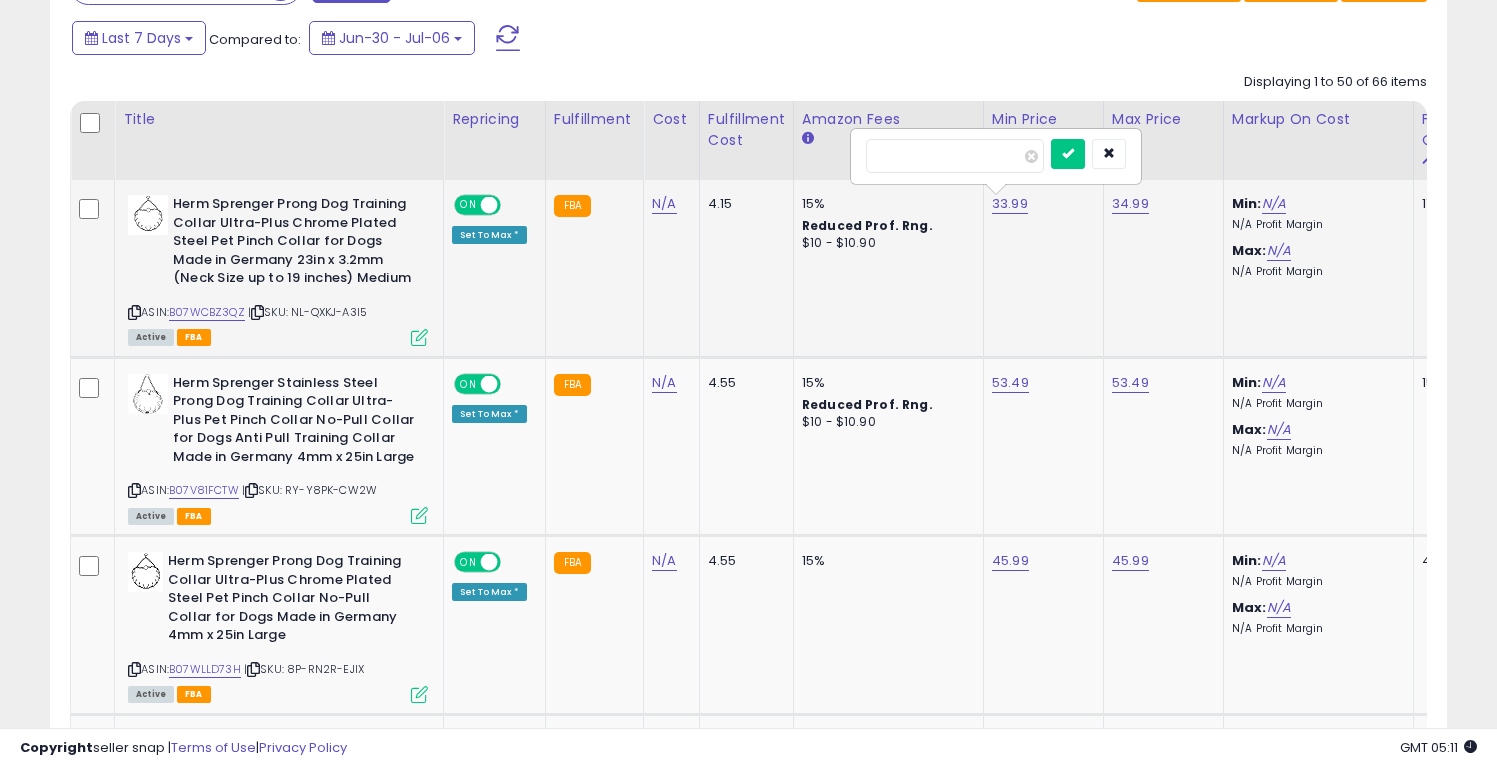 click on "*****" at bounding box center [955, 156] 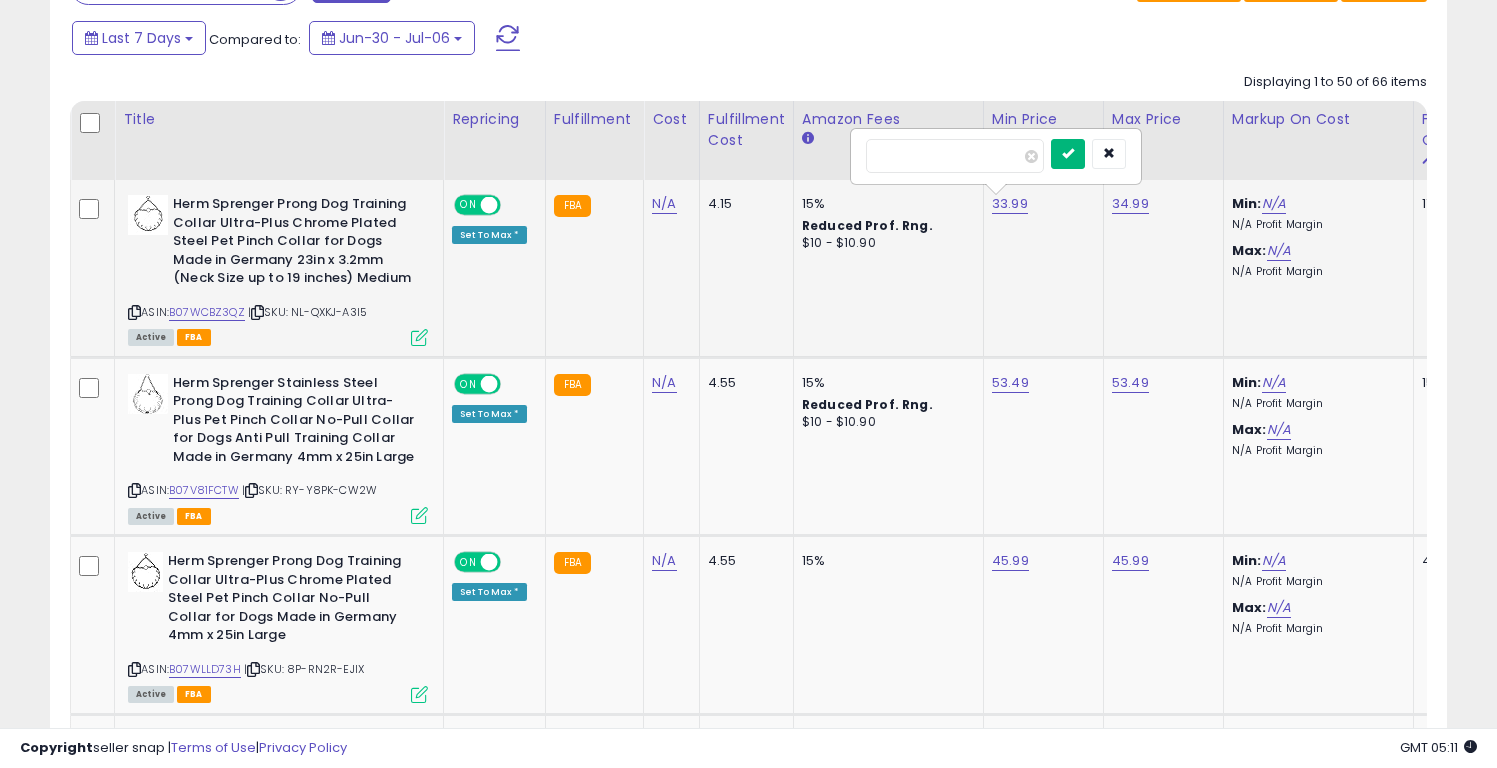 click at bounding box center [1068, 153] 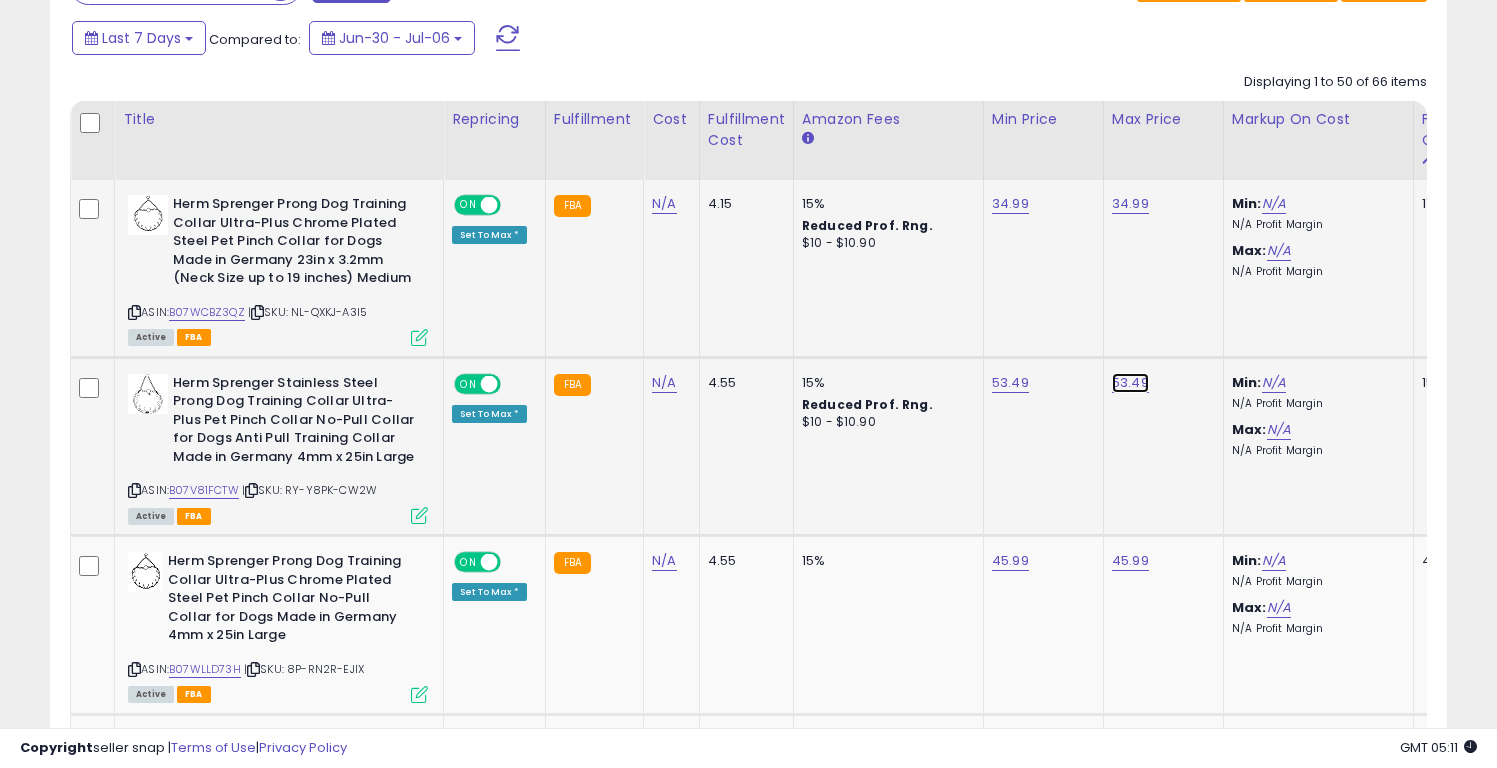 click on "53.49" at bounding box center [1130, 204] 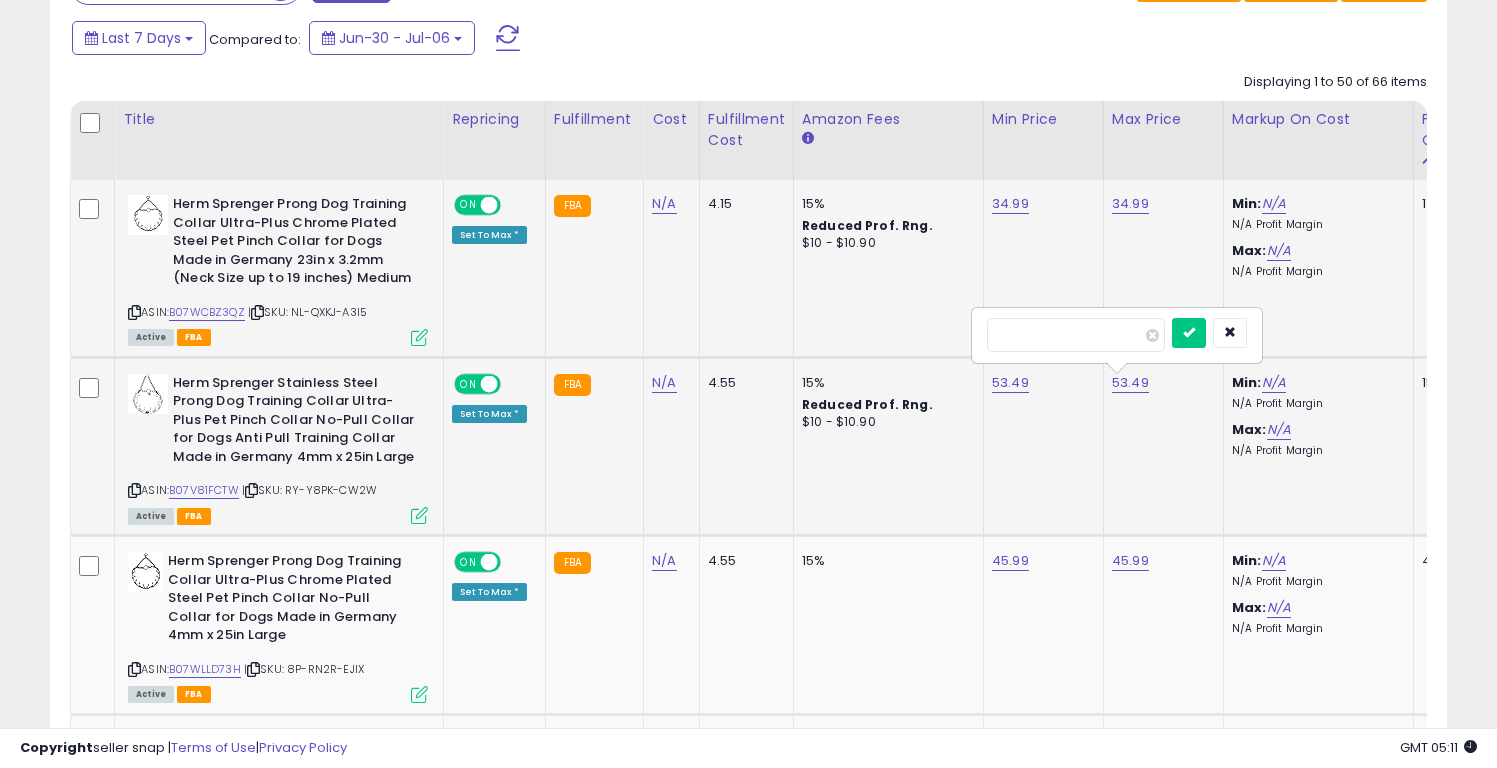drag, startPoint x: 1006, startPoint y: 333, endPoint x: 996, endPoint y: 334, distance: 10.049875 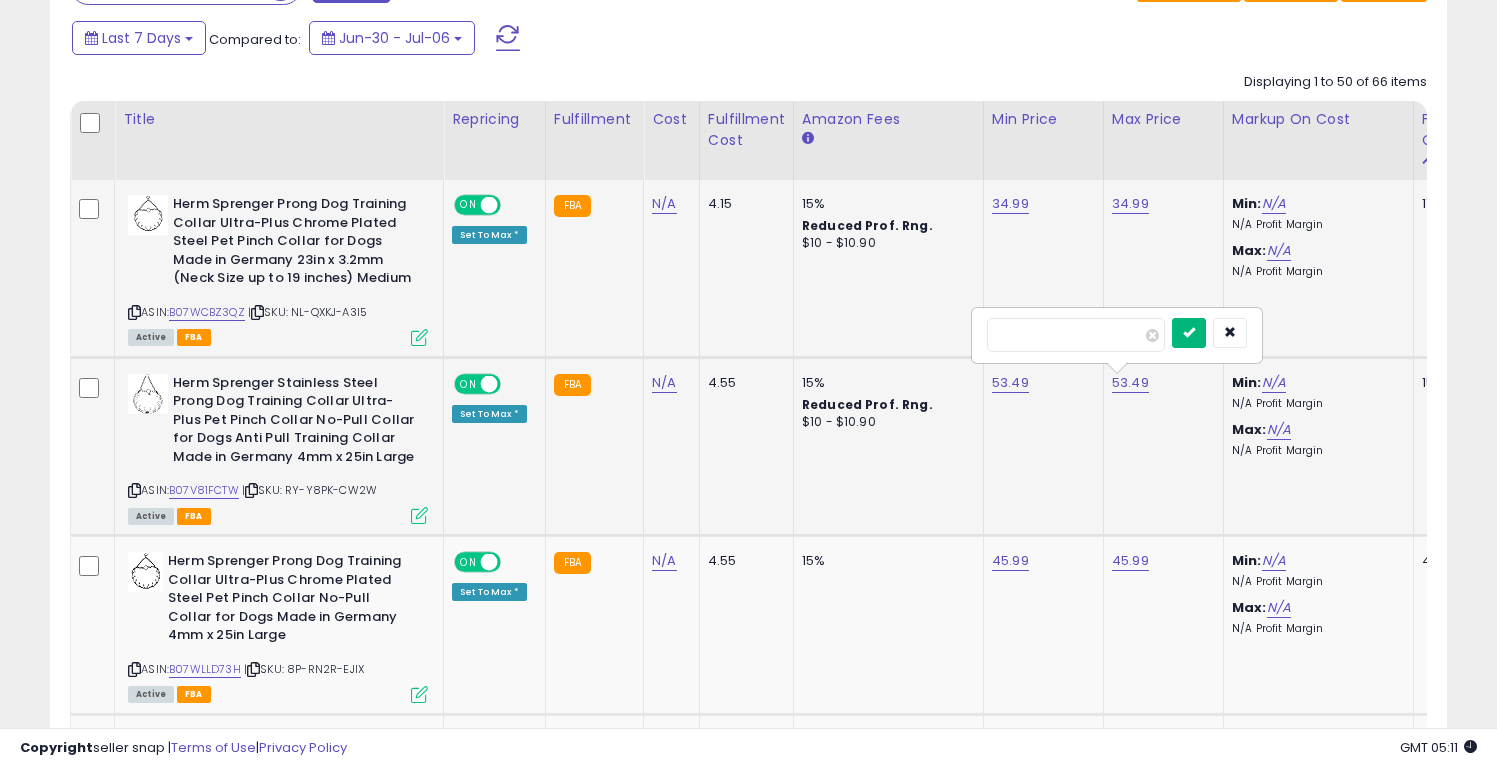 type on "*****" 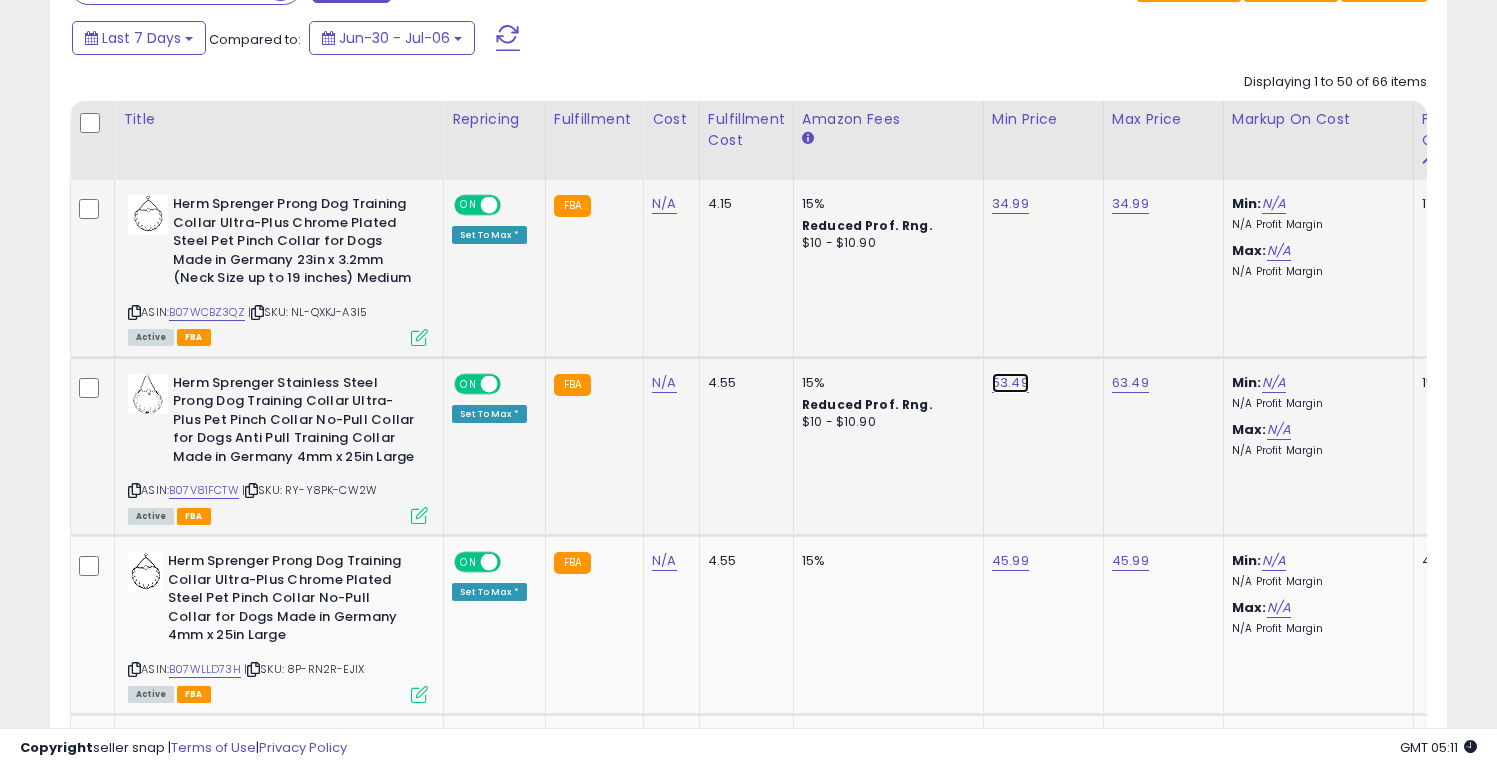 click on "53.49" at bounding box center (1010, 204) 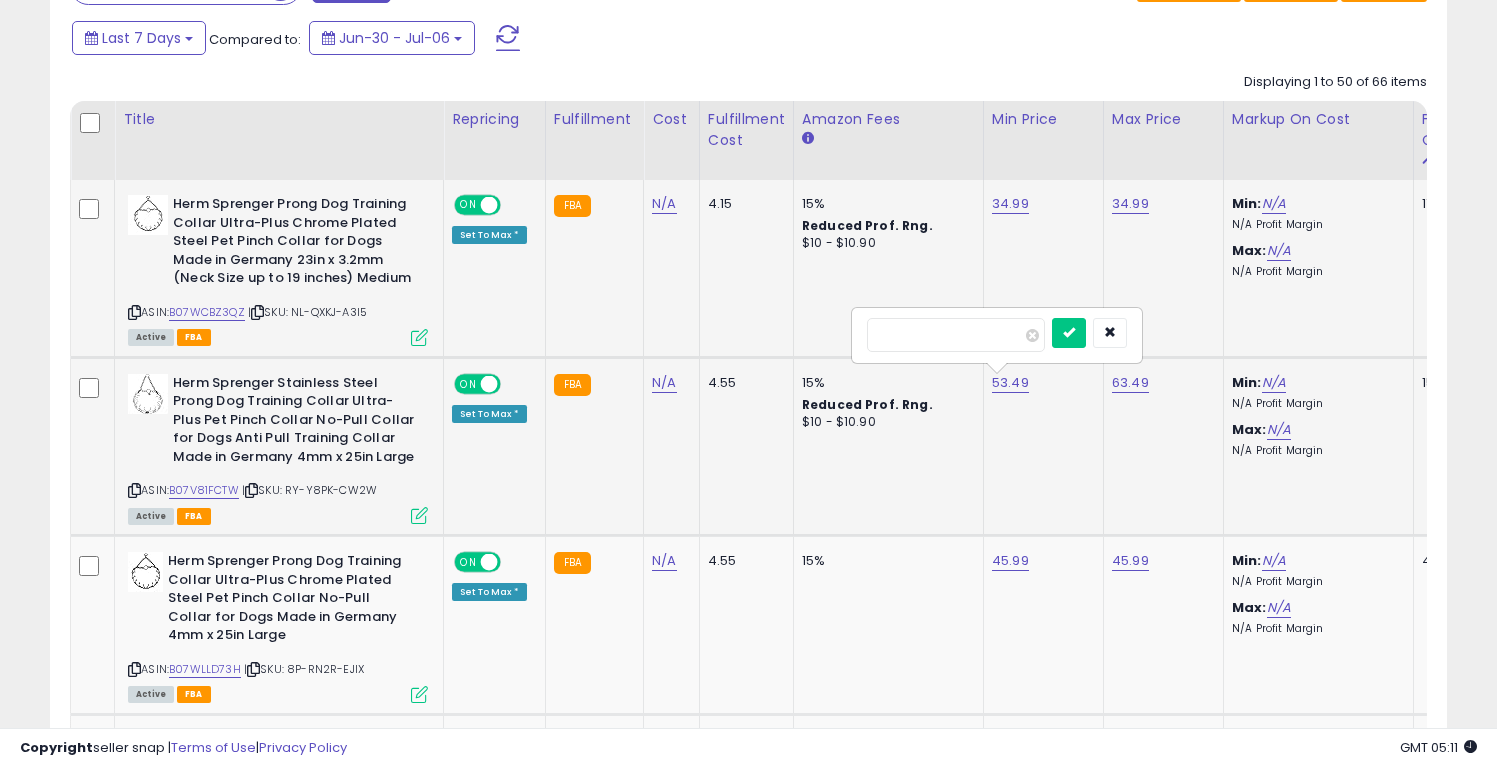 drag, startPoint x: 888, startPoint y: 338, endPoint x: 871, endPoint y: 338, distance: 17 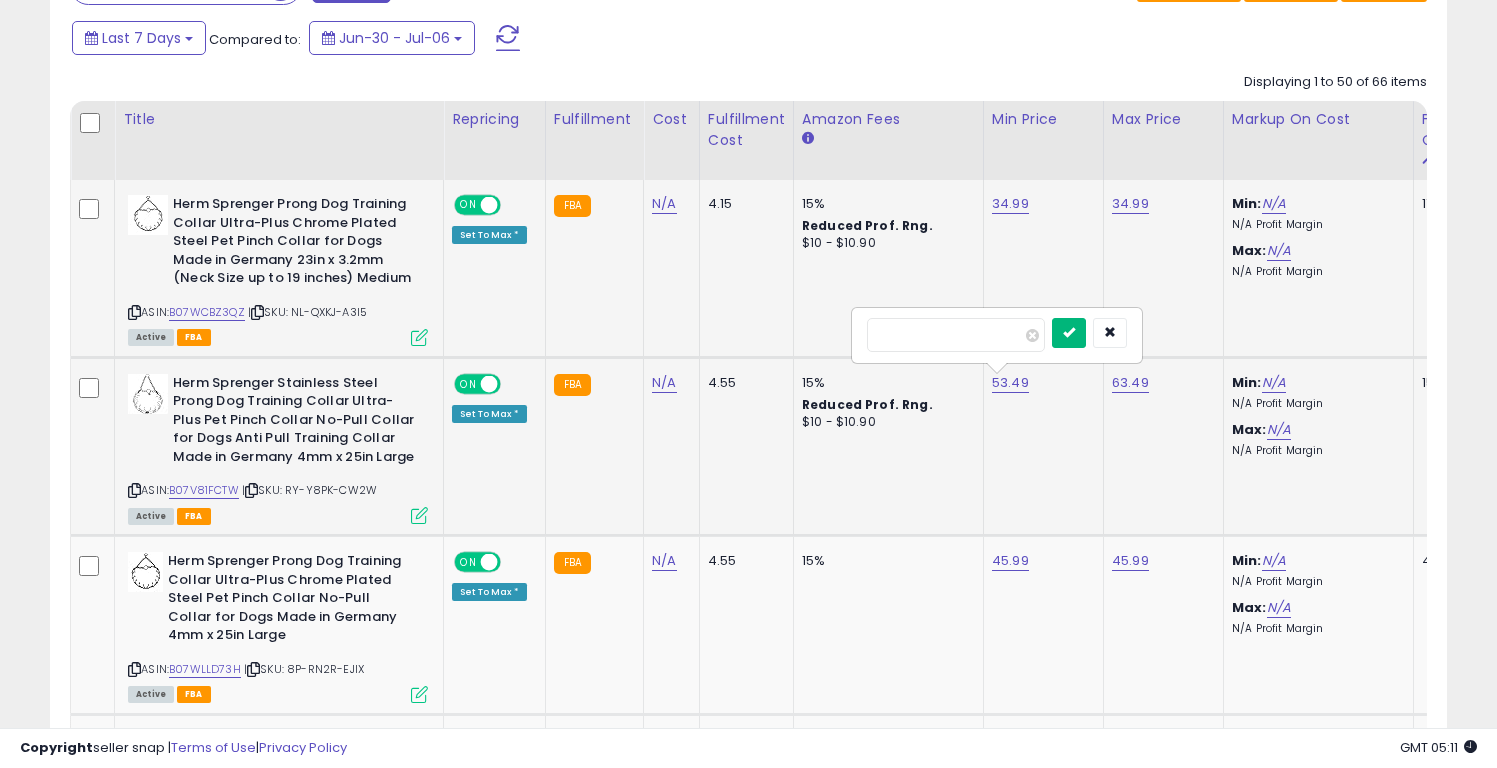 type on "*****" 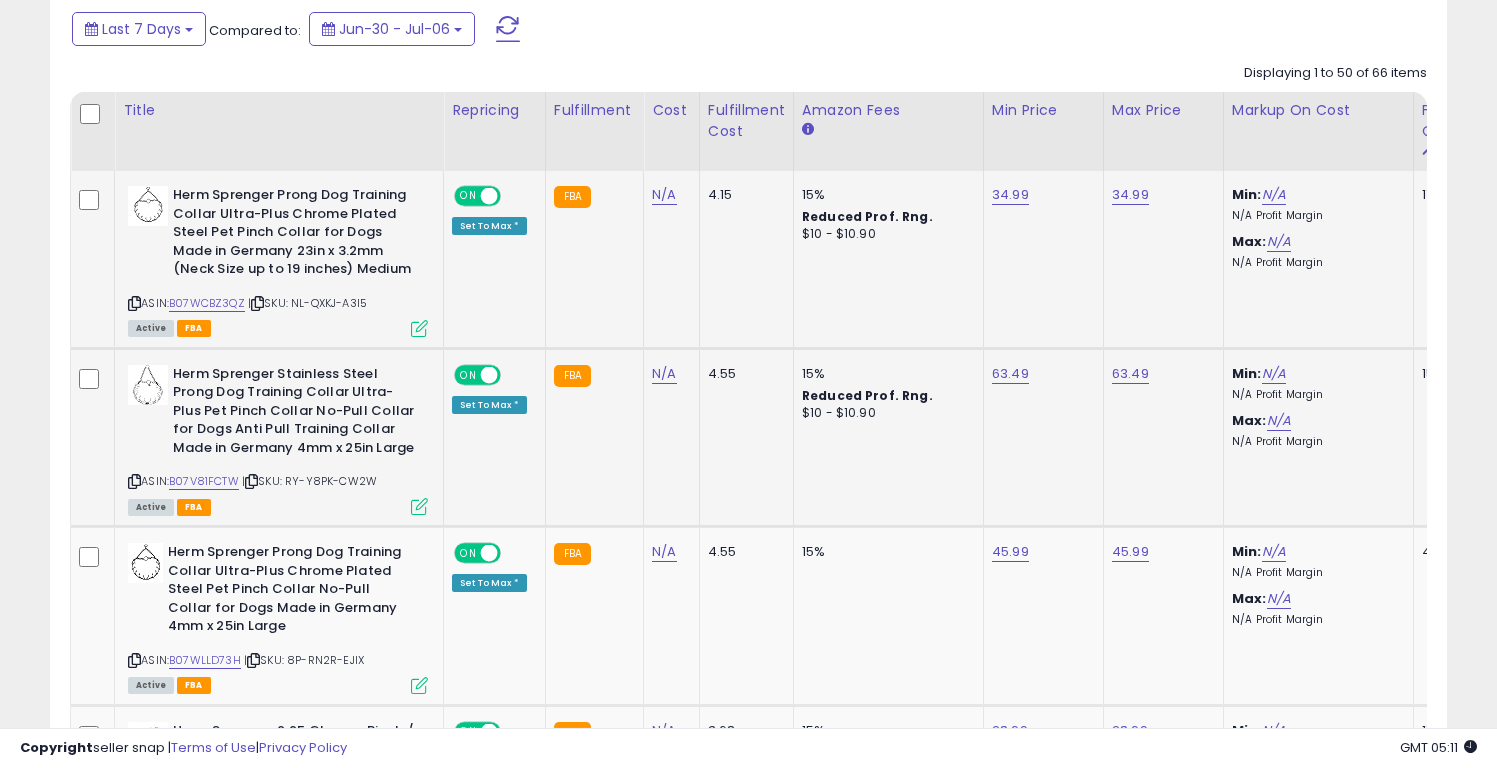 scroll, scrollTop: 906, scrollLeft: 0, axis: vertical 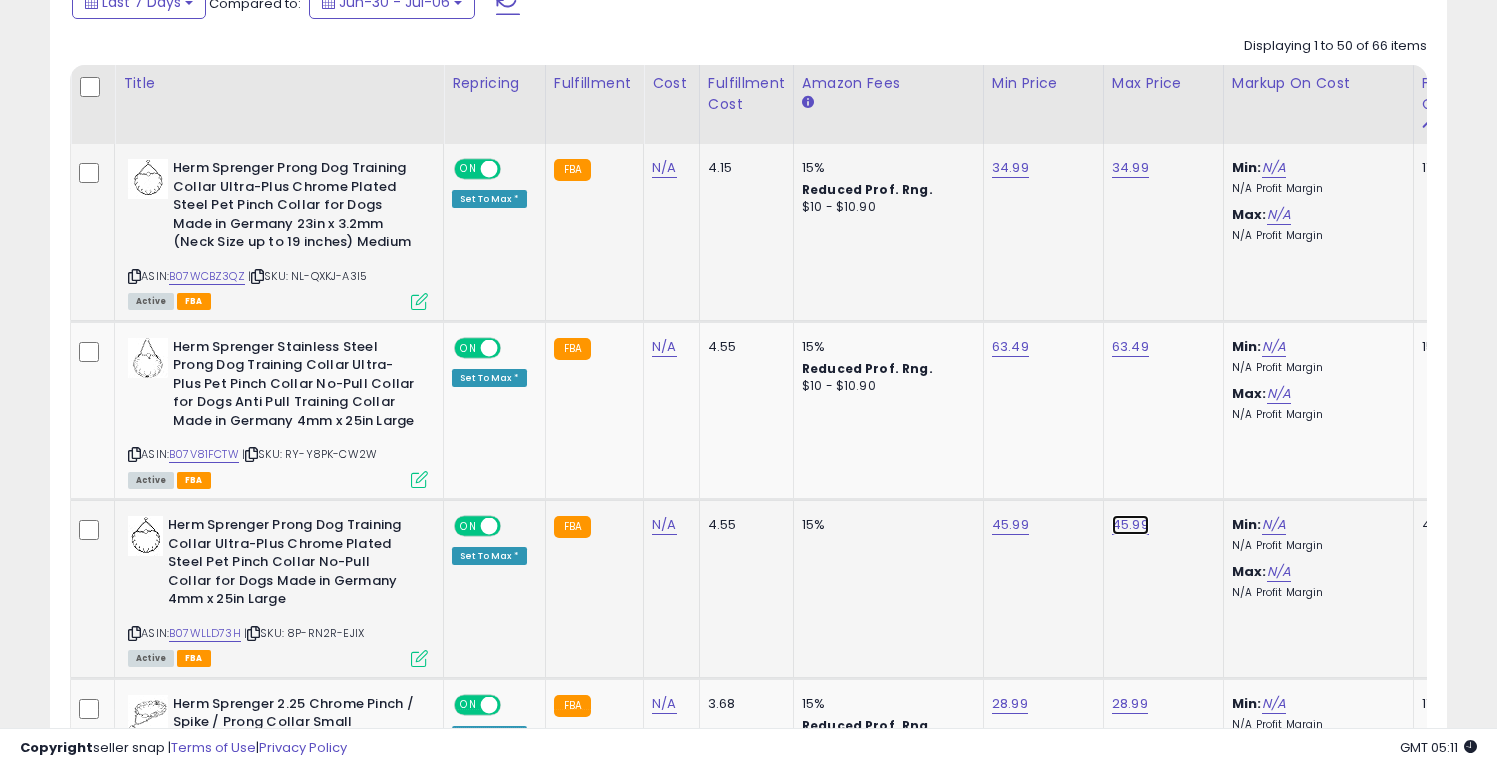 click on "45.99" at bounding box center (1130, 168) 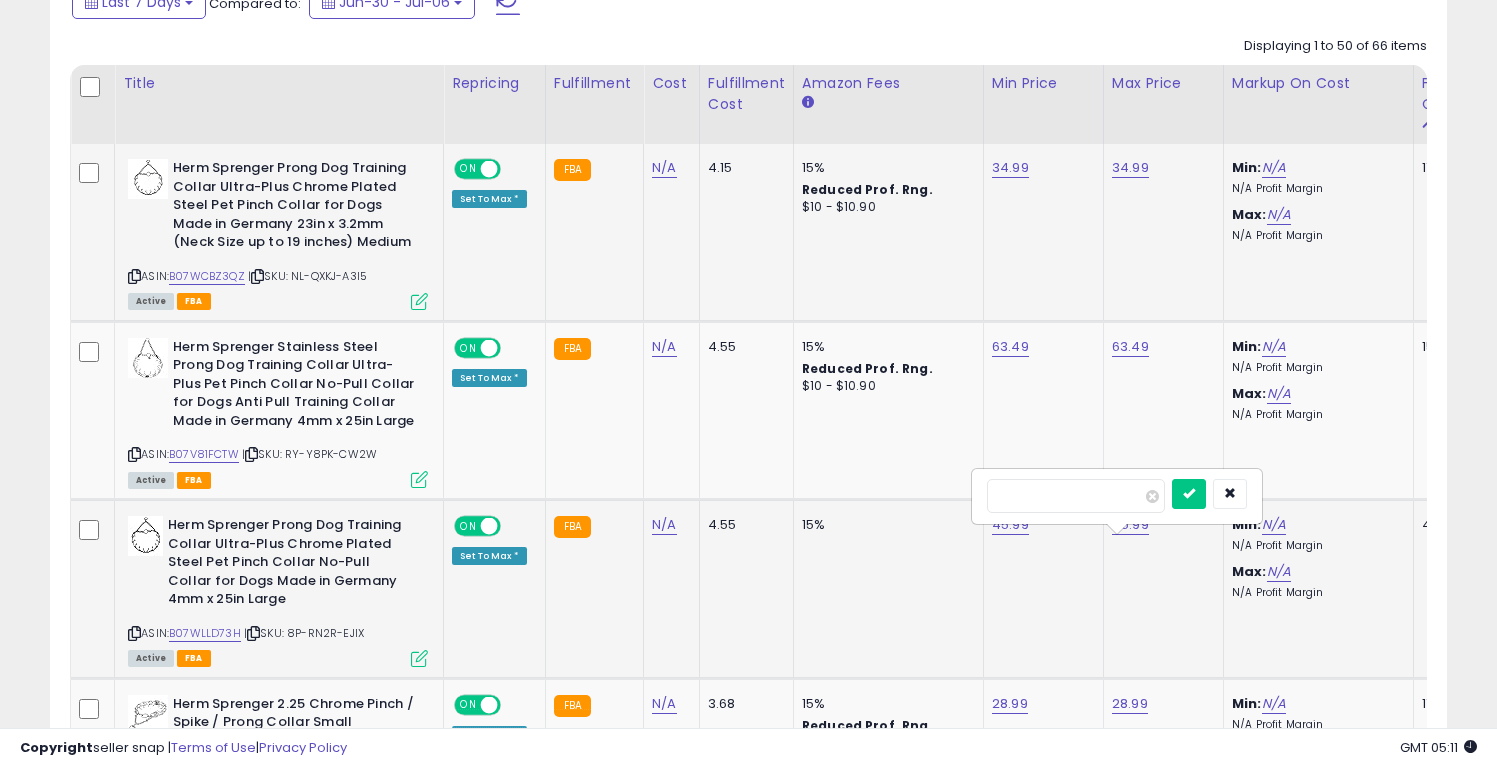 click on "*****" at bounding box center [1076, 496] 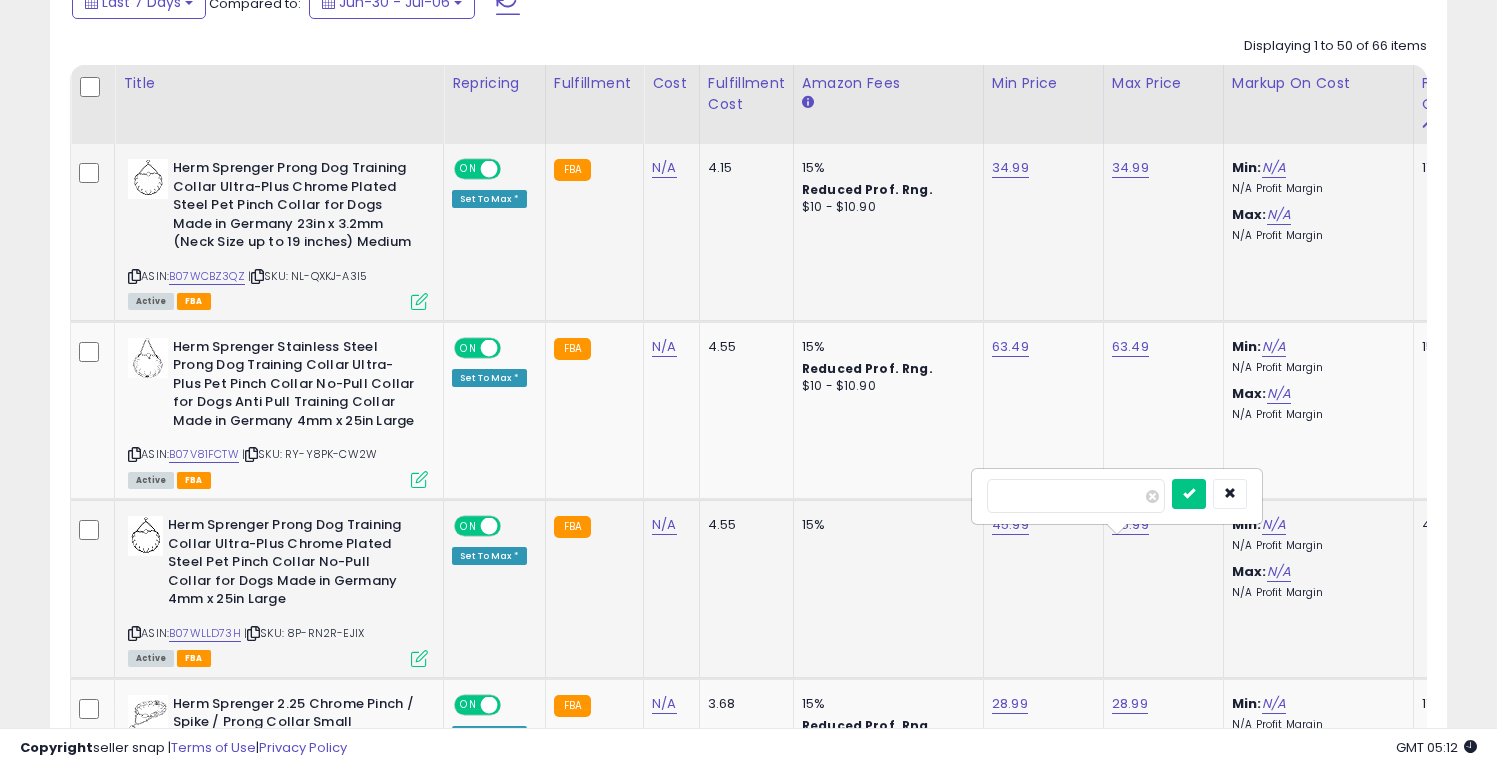 type on "*****" 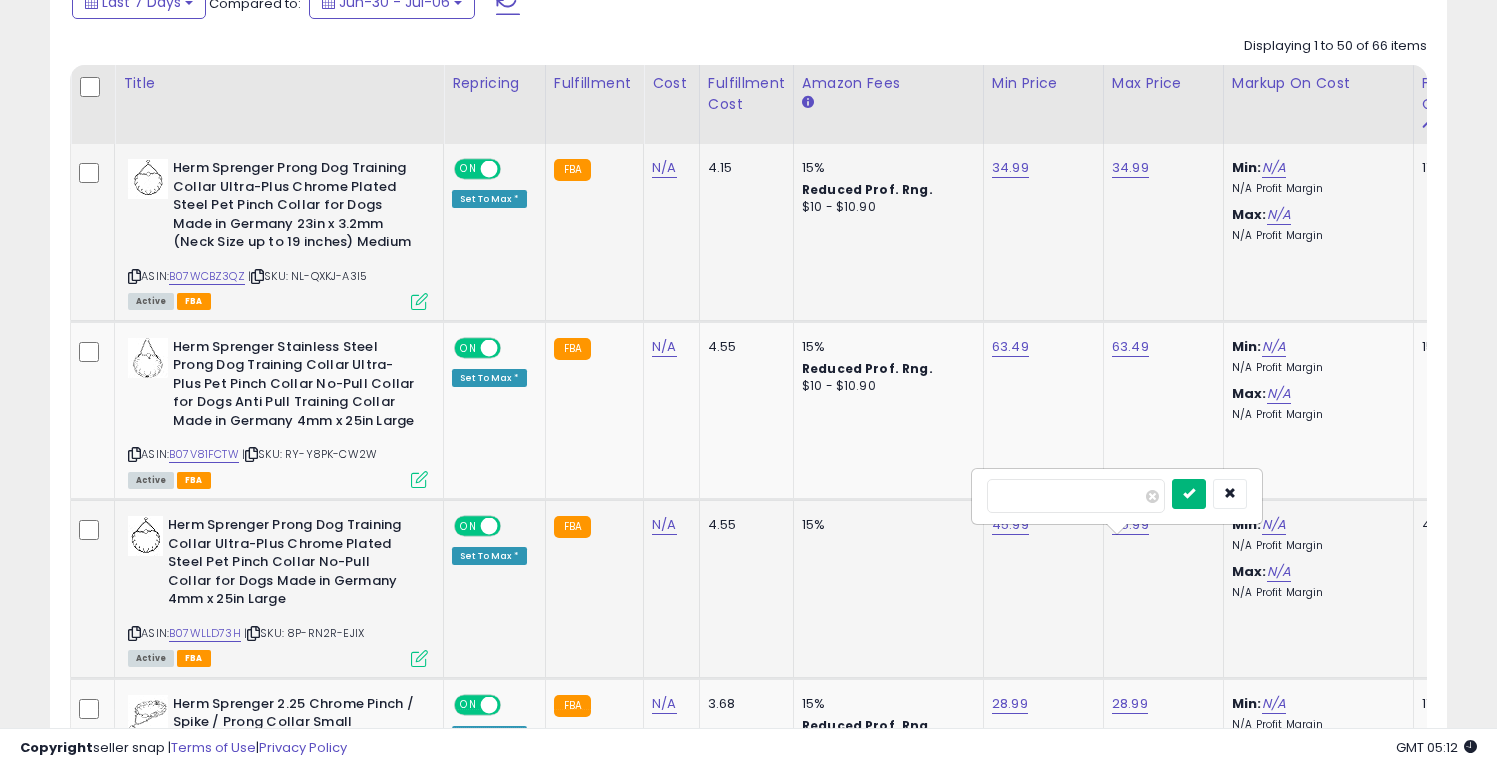 click at bounding box center [1189, 494] 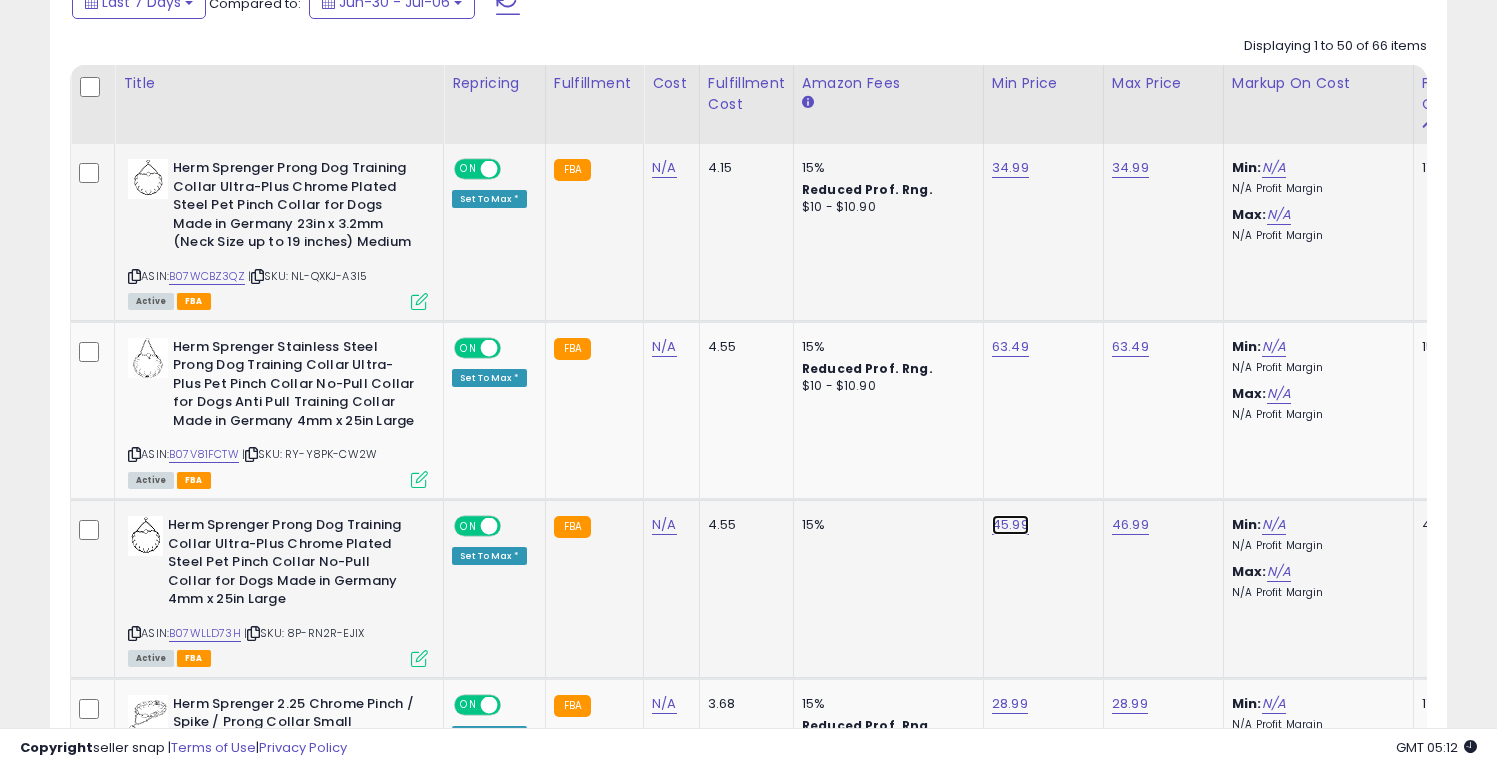 click on "45.99" at bounding box center [1010, 168] 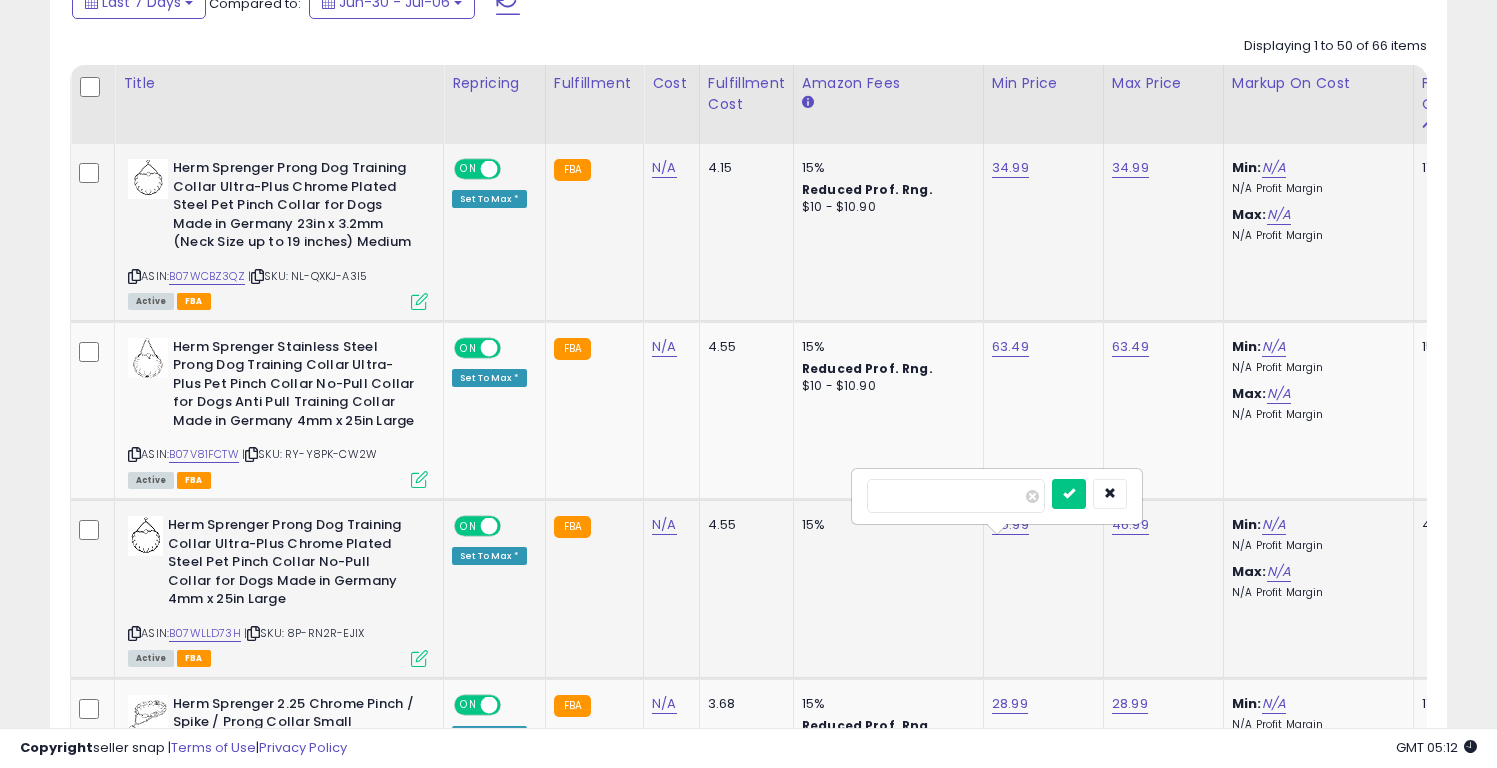 click on "*****" at bounding box center (956, 496) 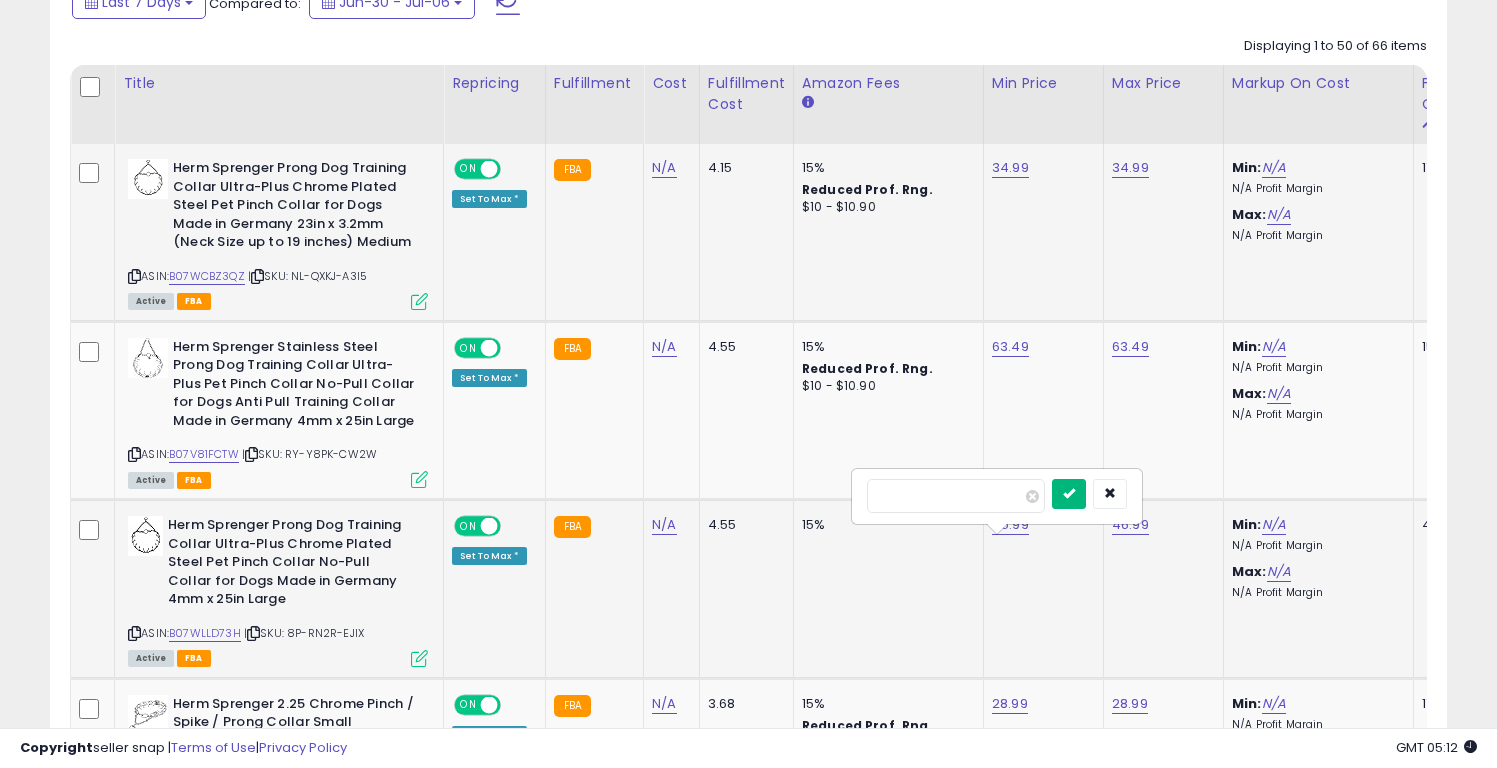 type on "*****" 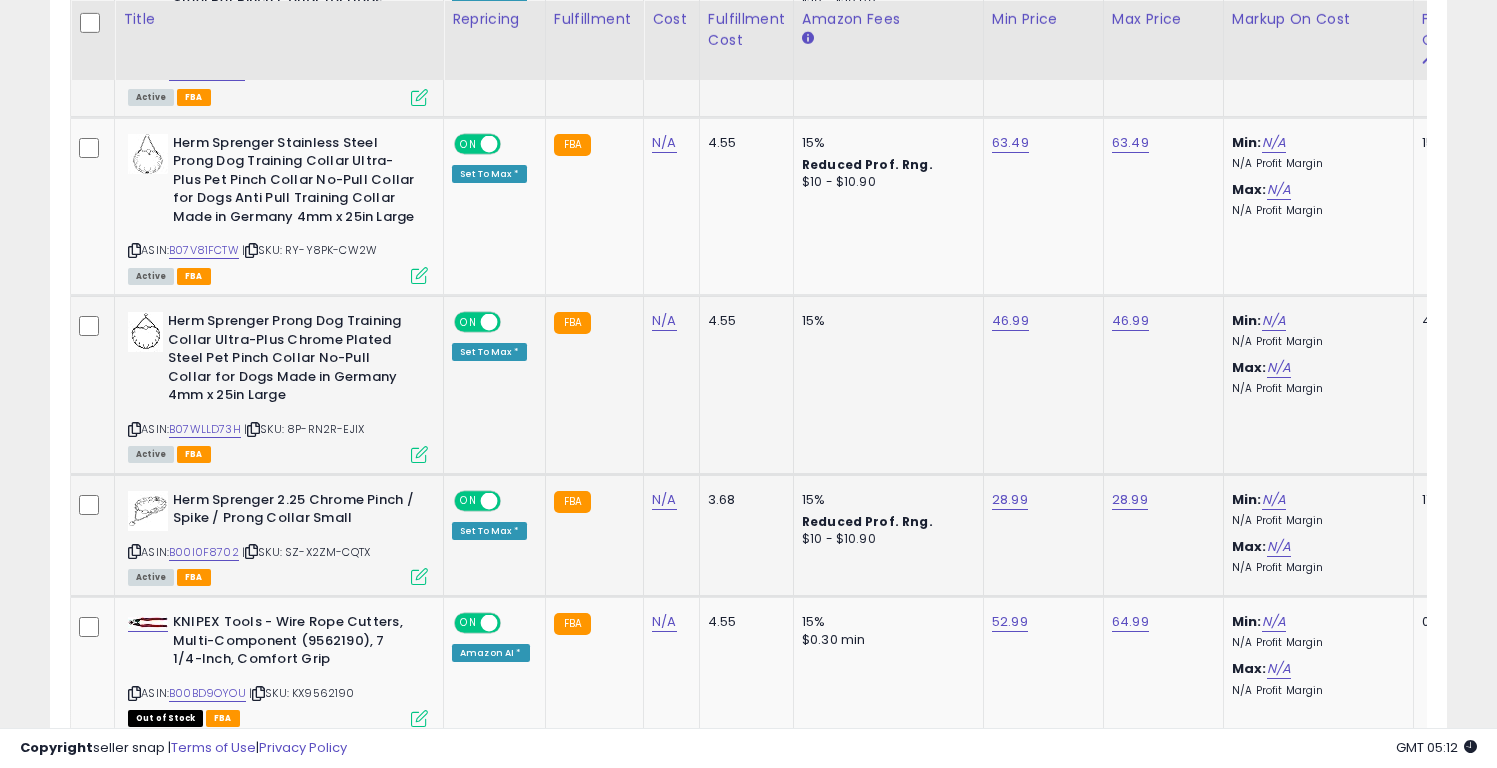 scroll, scrollTop: 1112, scrollLeft: 0, axis: vertical 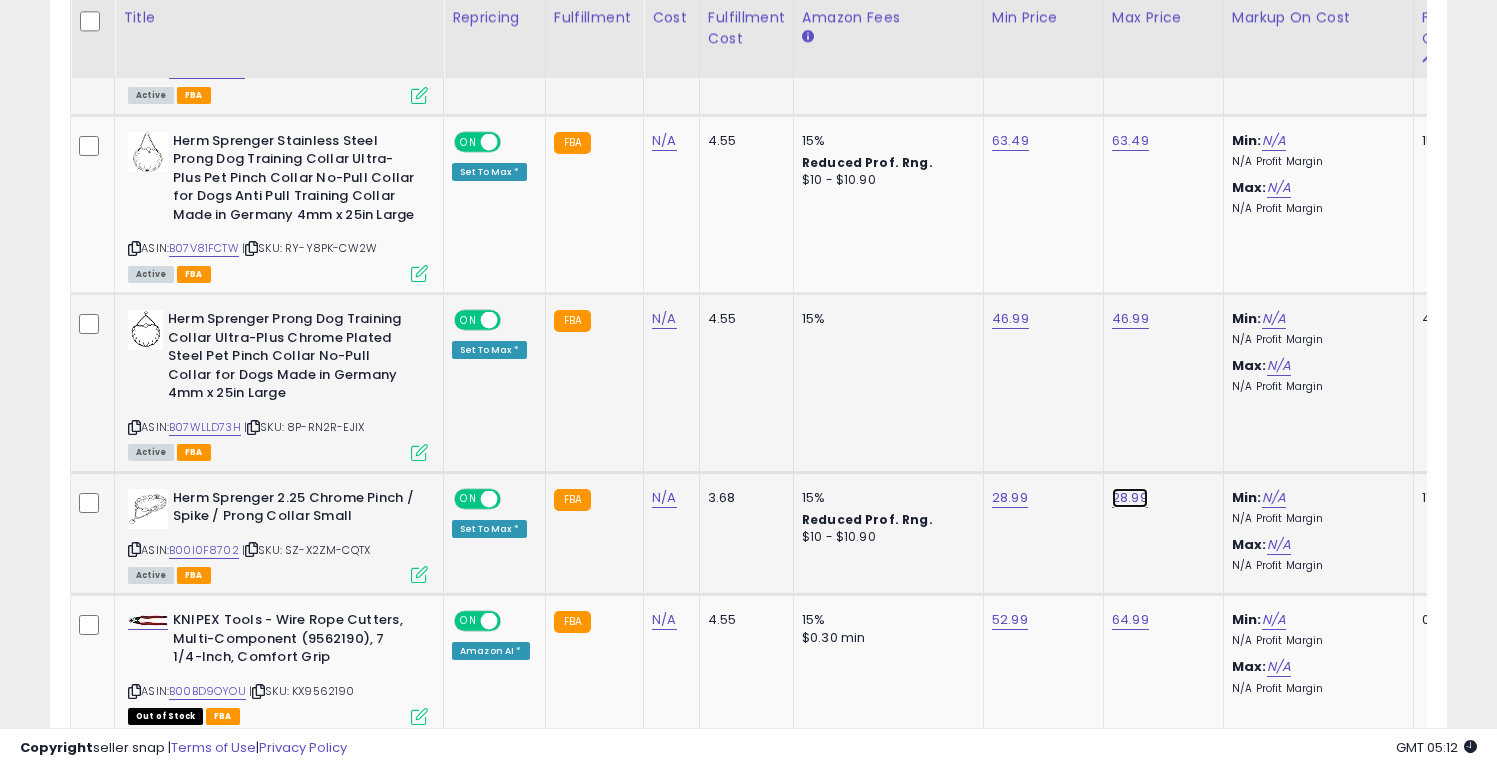 click on "28.99" at bounding box center (1130, -38) 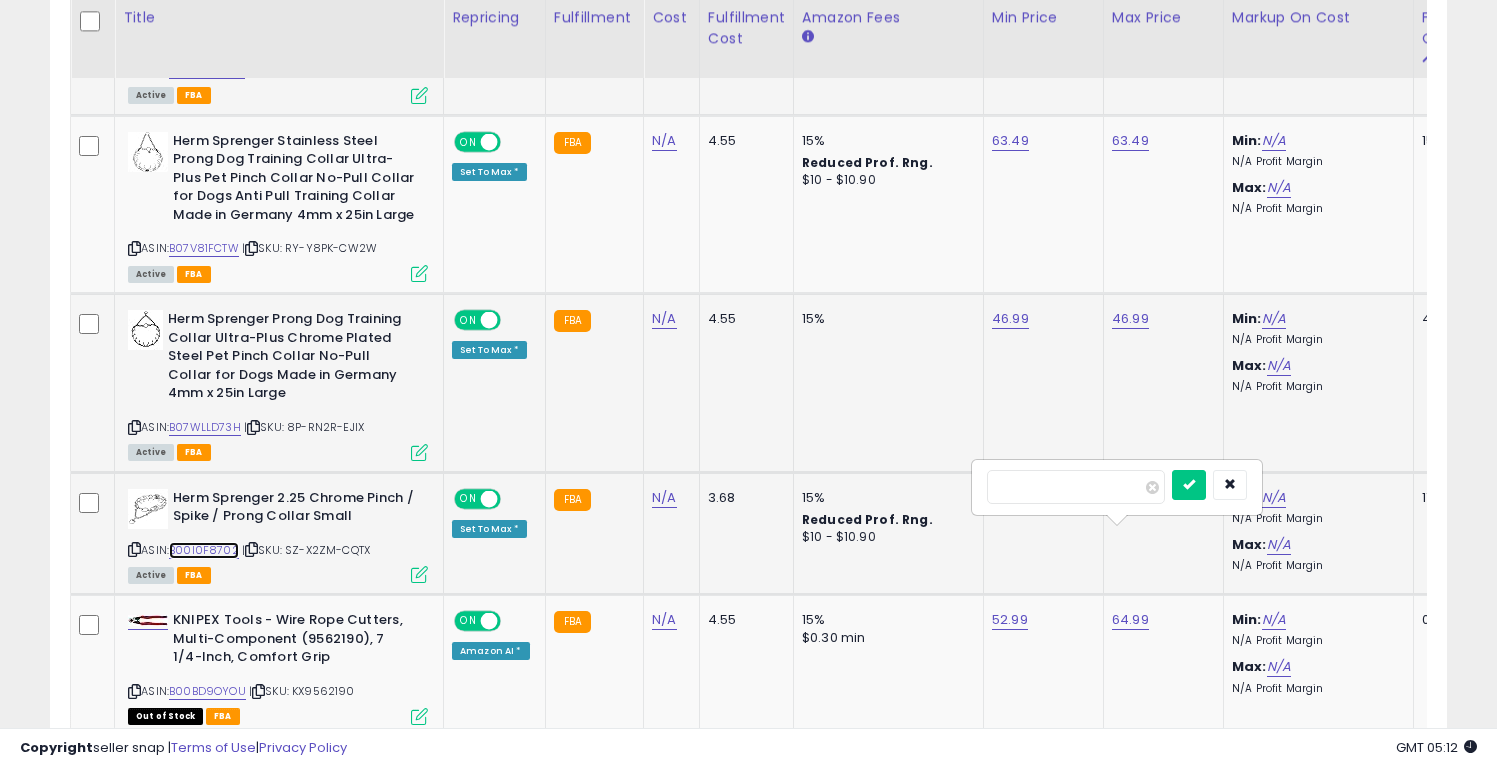 click on "B00I0F8702" at bounding box center (204, 550) 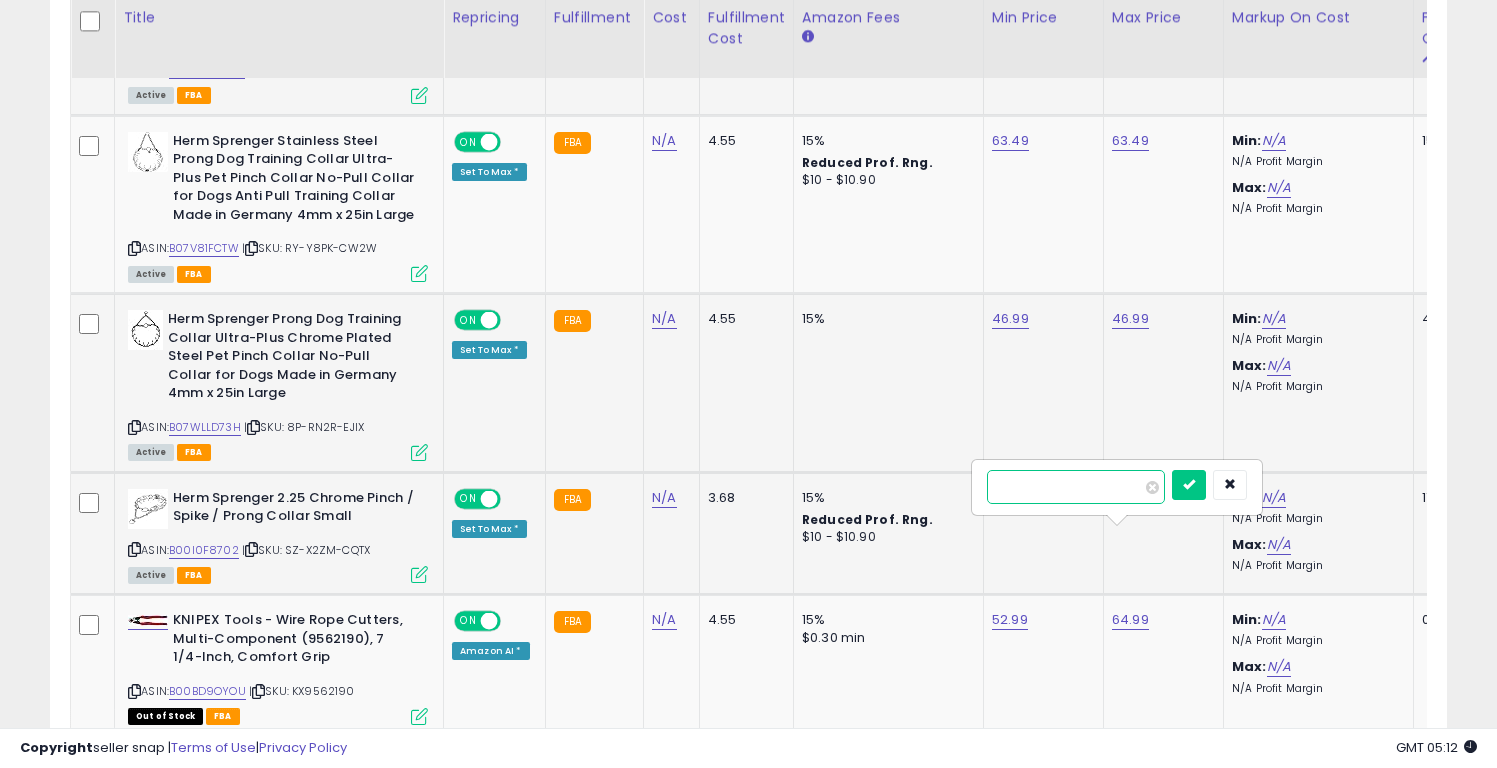 click on "*****" at bounding box center [1076, 487] 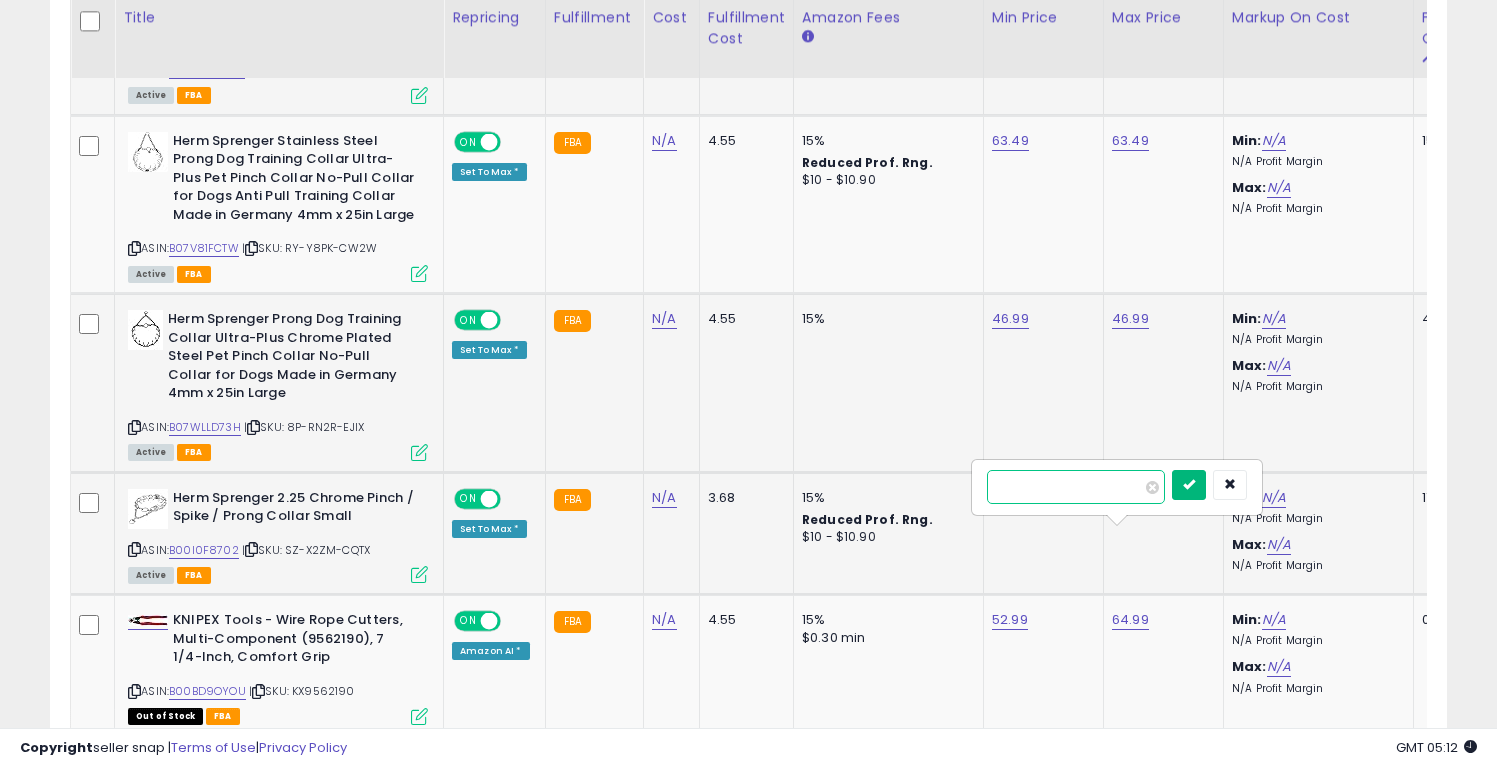 type on "*****" 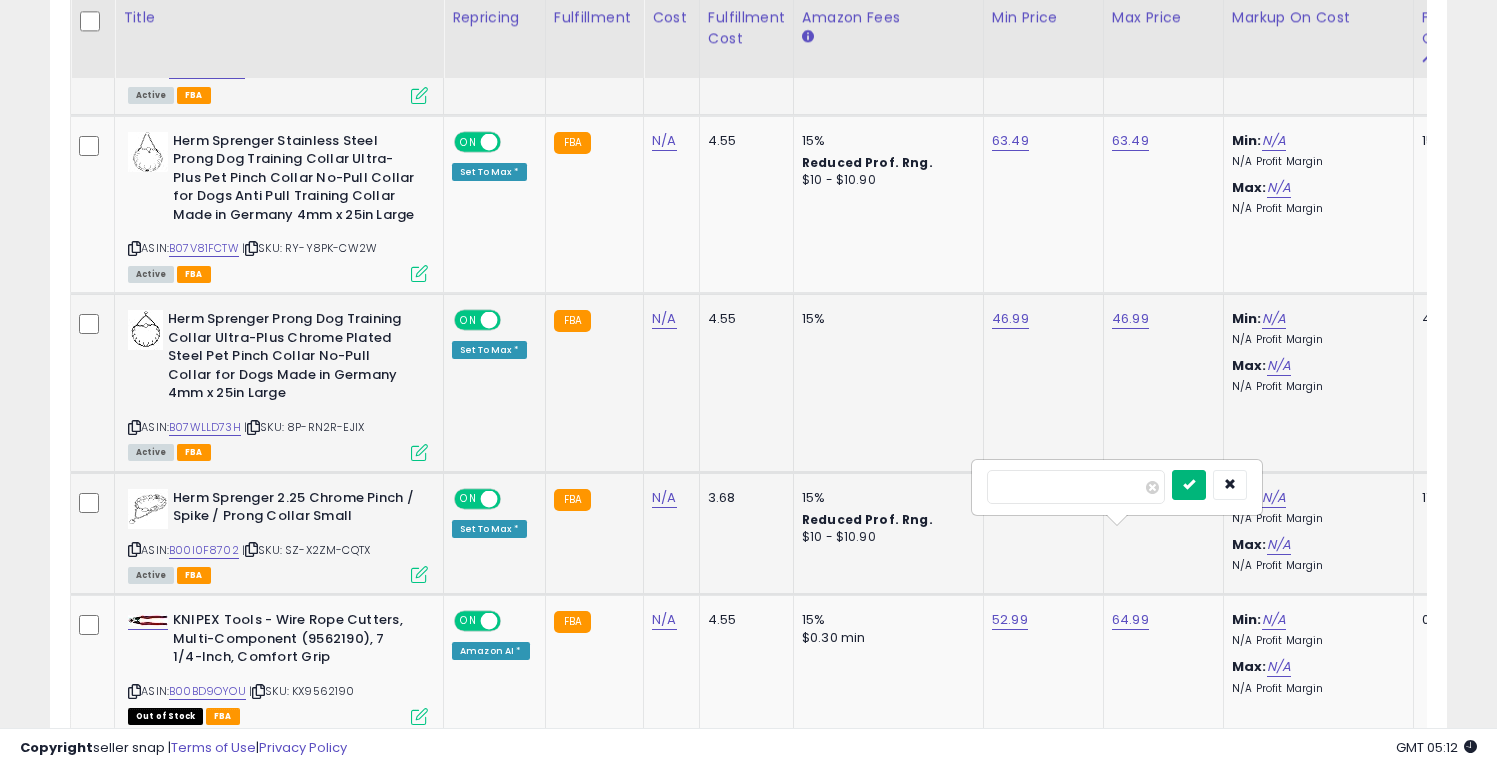 click at bounding box center (1189, 484) 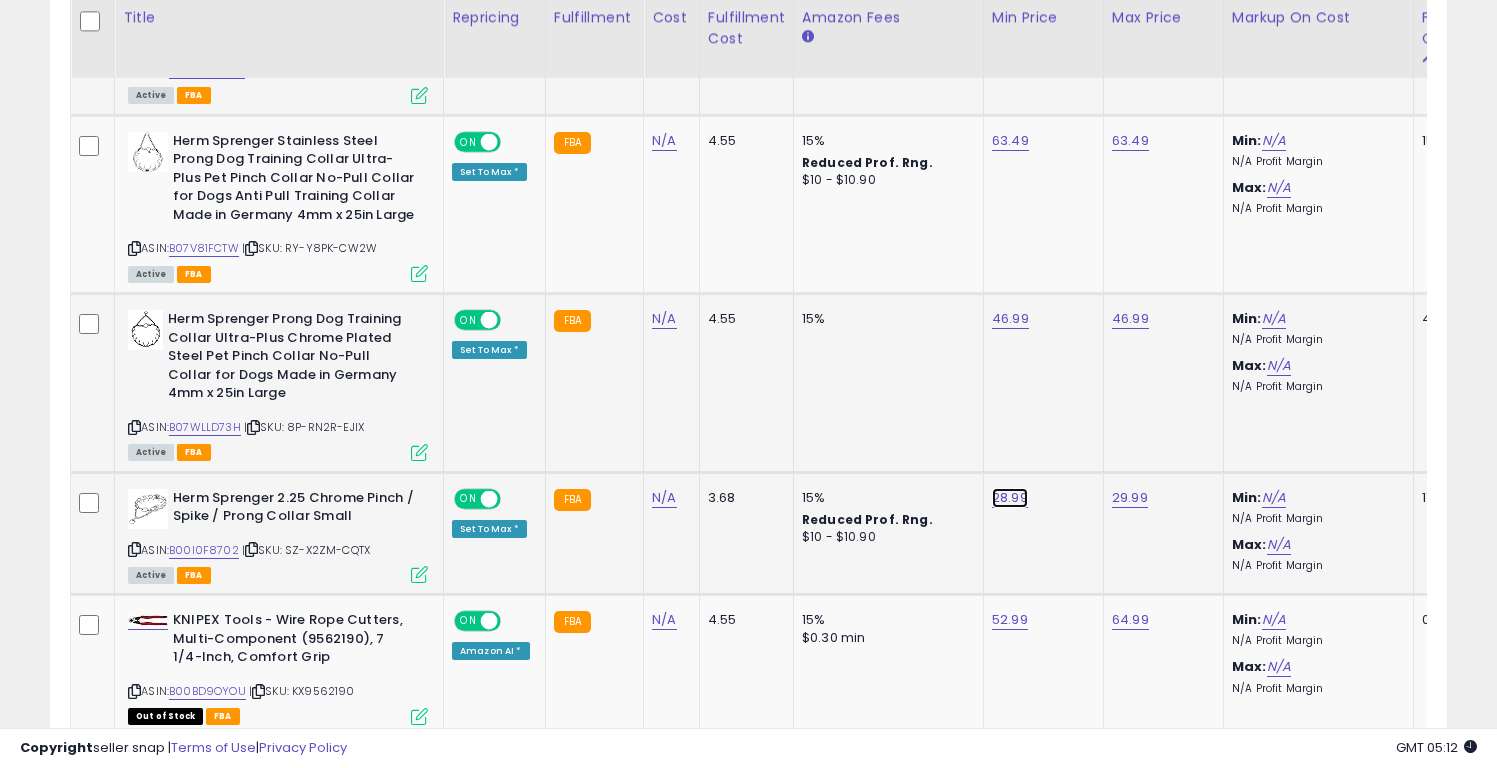 click on "28.99" at bounding box center (1010, -38) 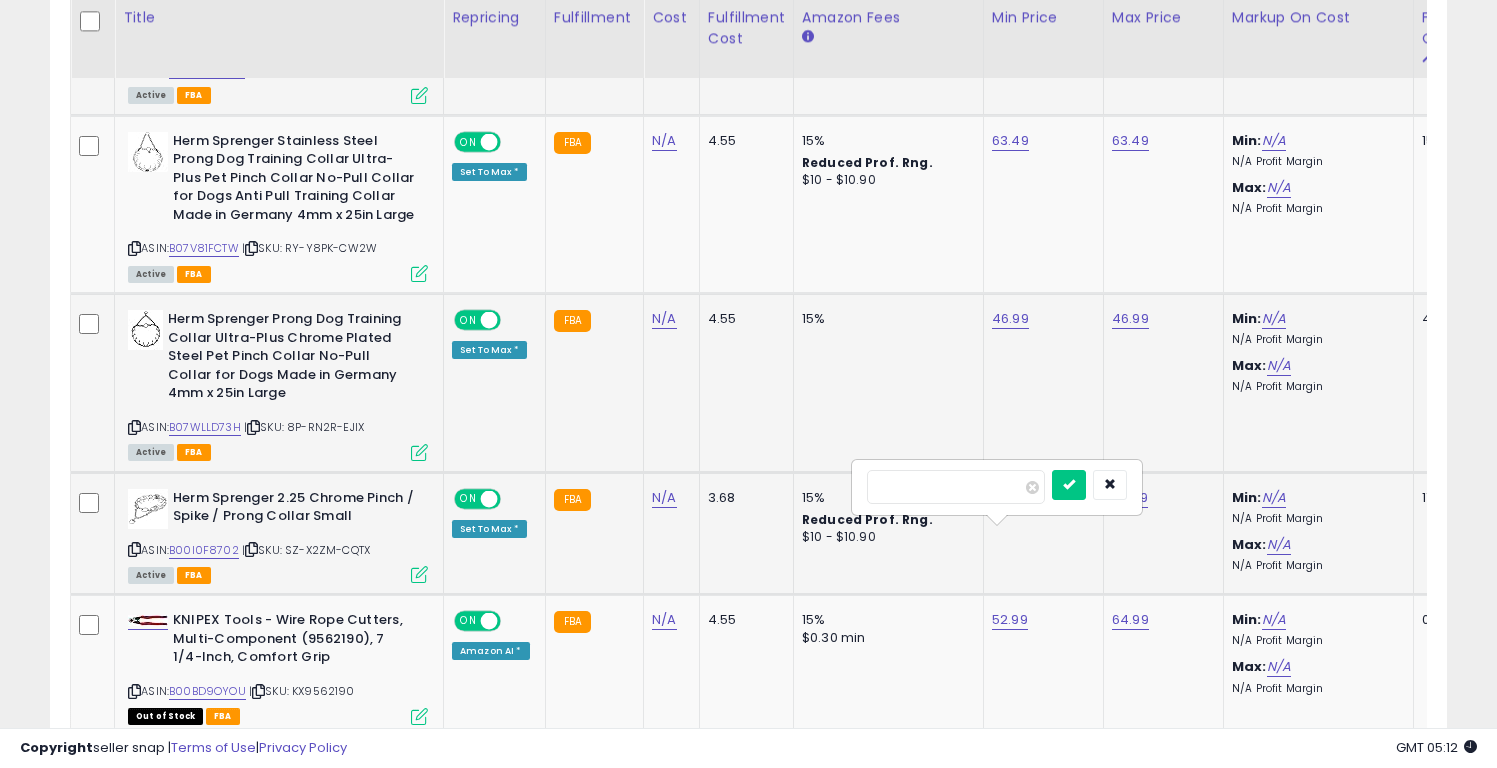 click on "*****" at bounding box center [956, 487] 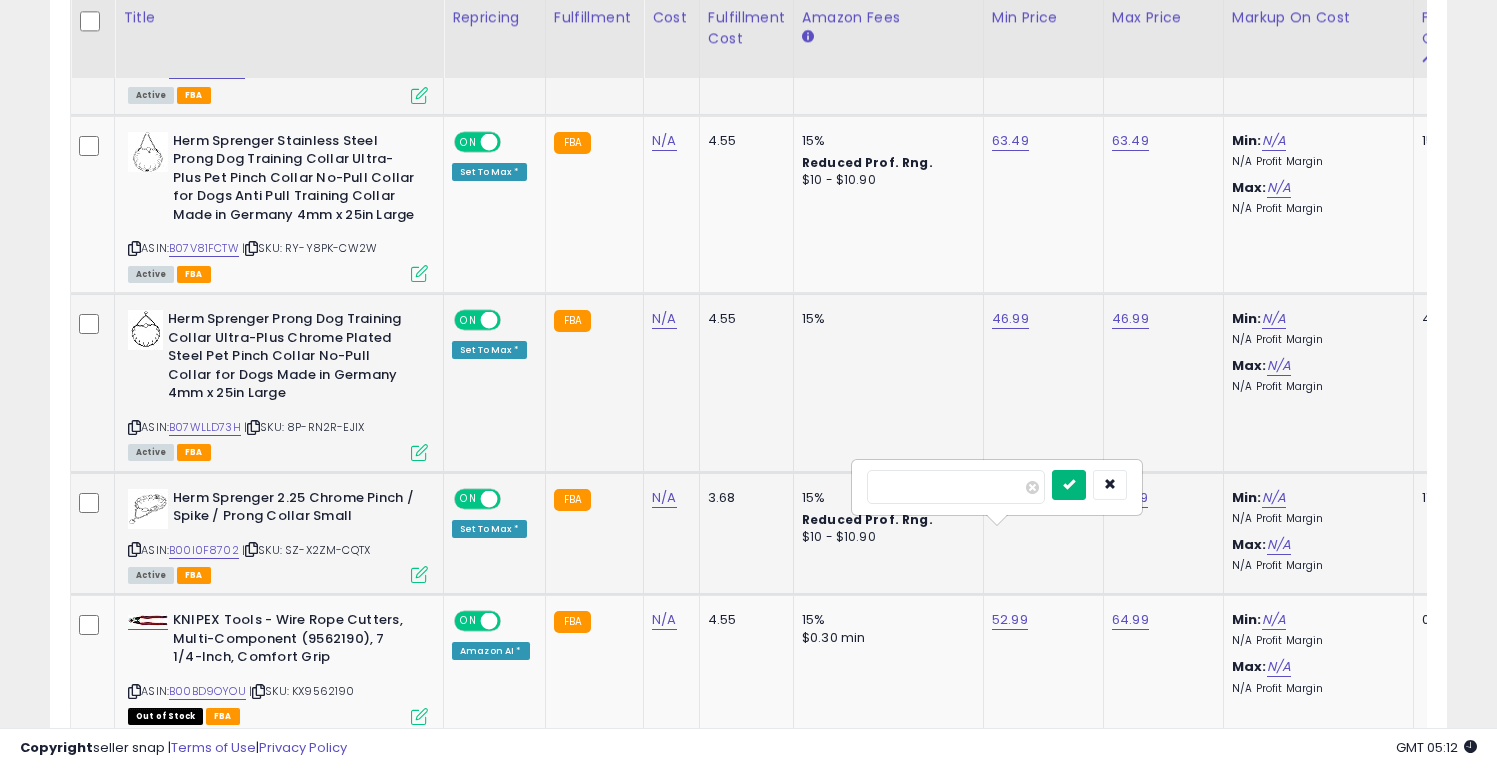 type on "*****" 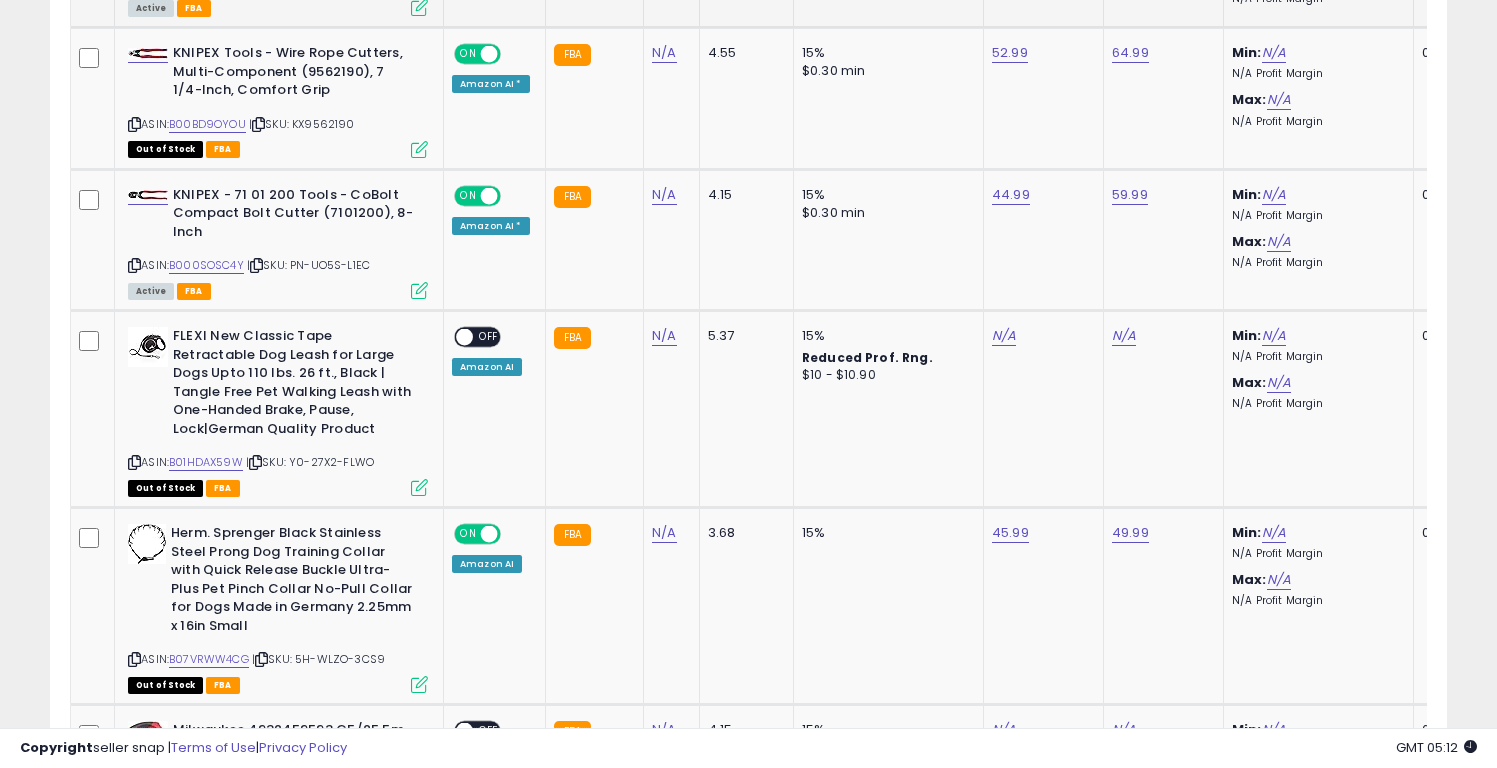 scroll, scrollTop: 0, scrollLeft: 0, axis: both 